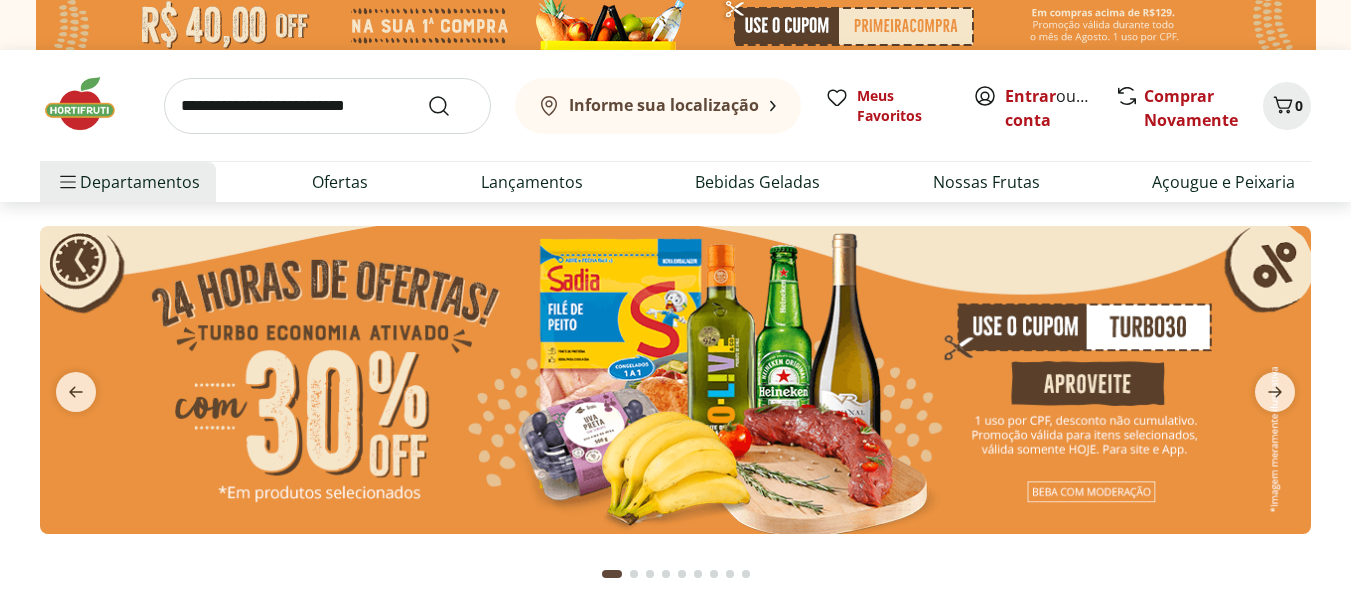scroll, scrollTop: 0, scrollLeft: 0, axis: both 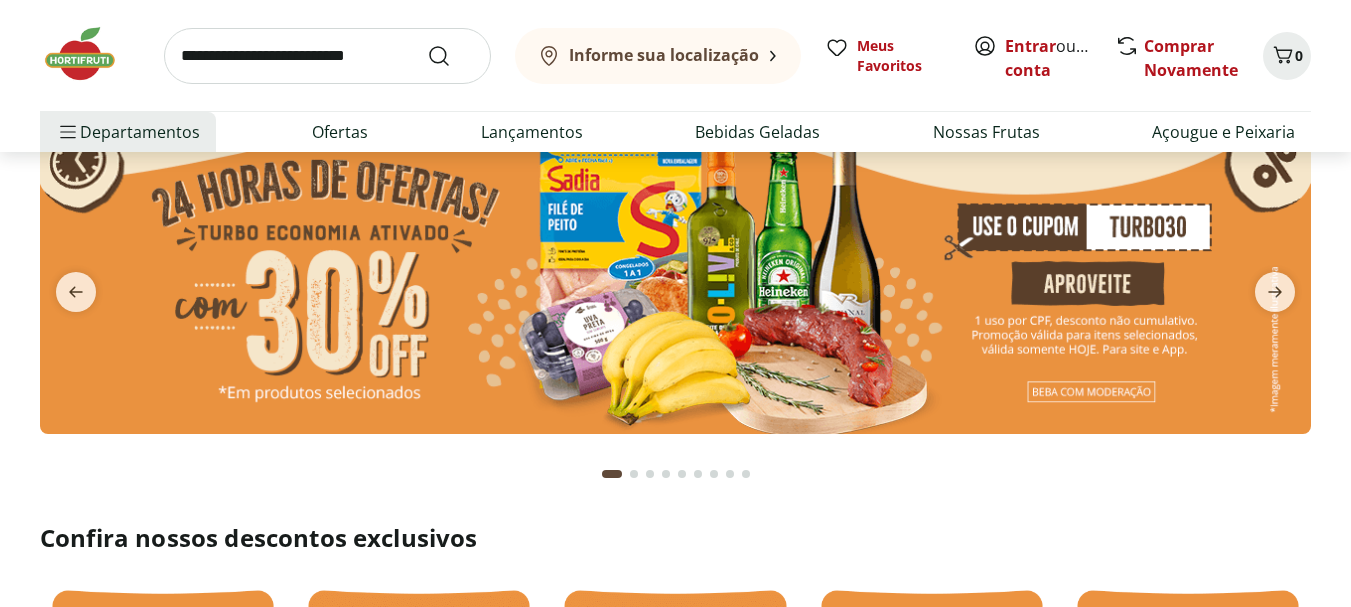click at bounding box center (675, 280) 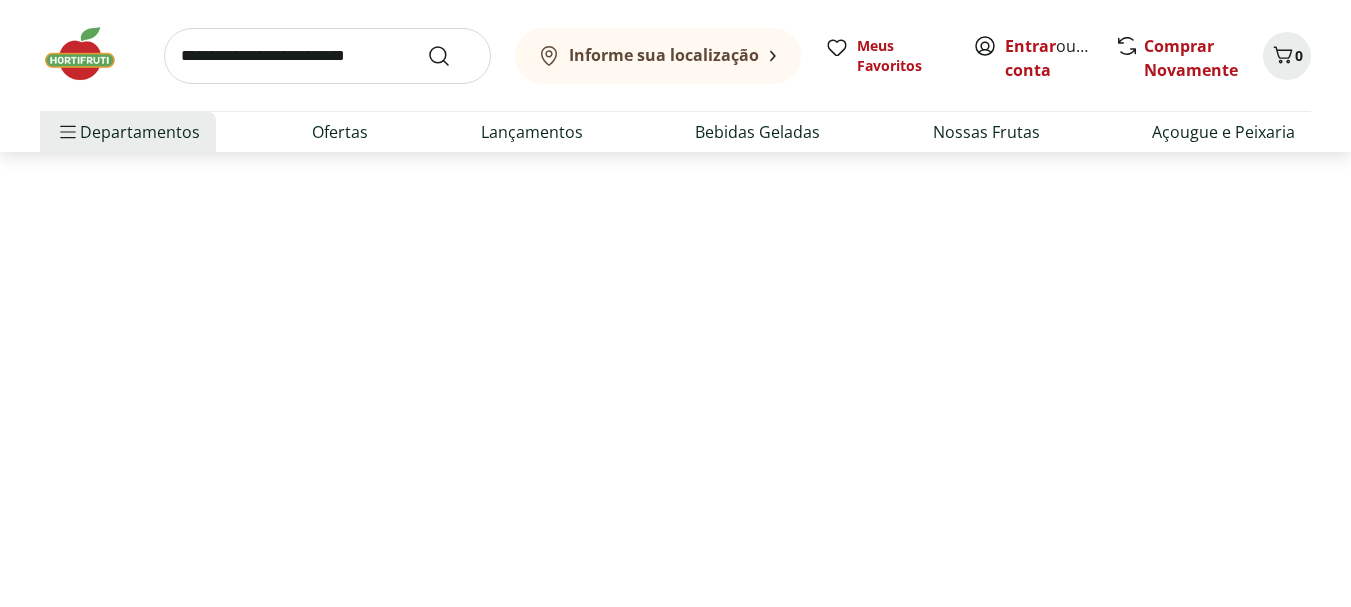 scroll, scrollTop: 0, scrollLeft: 0, axis: both 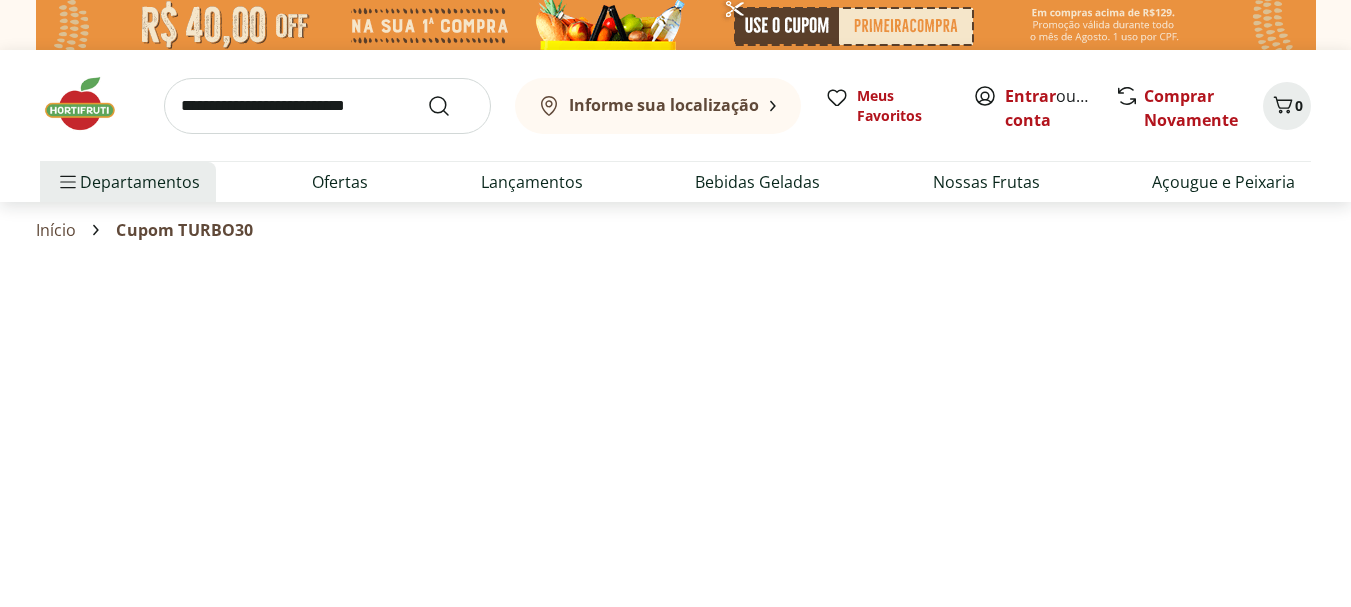 select on "**********" 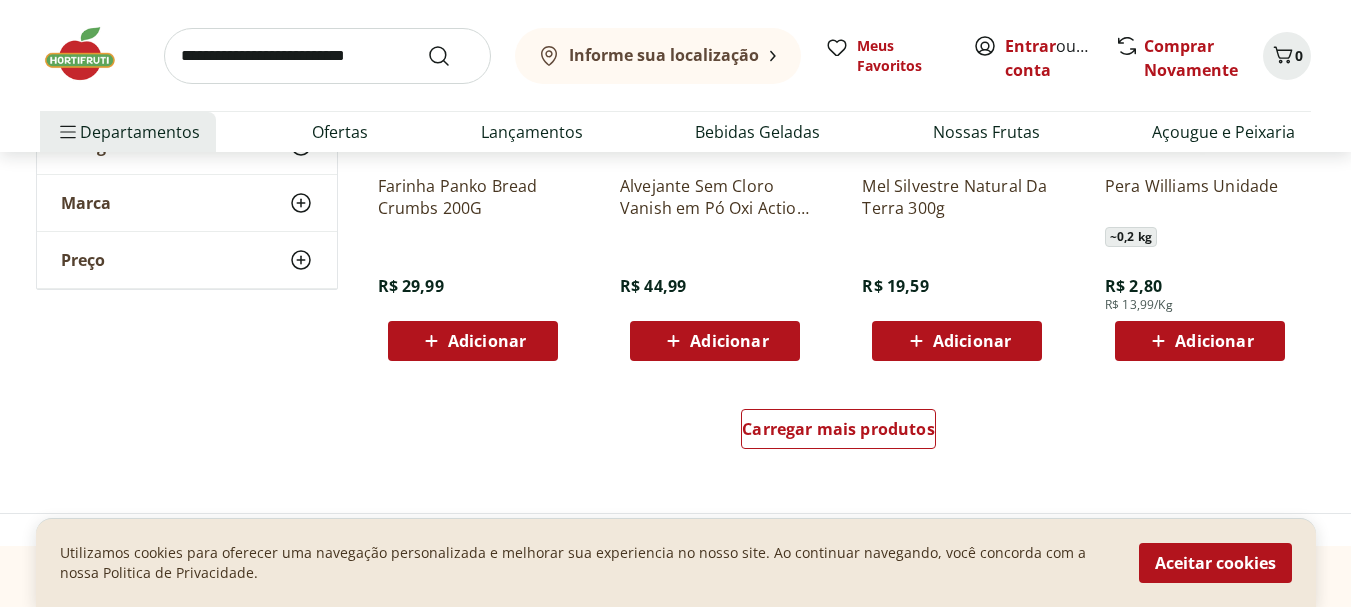 scroll, scrollTop: 1200, scrollLeft: 0, axis: vertical 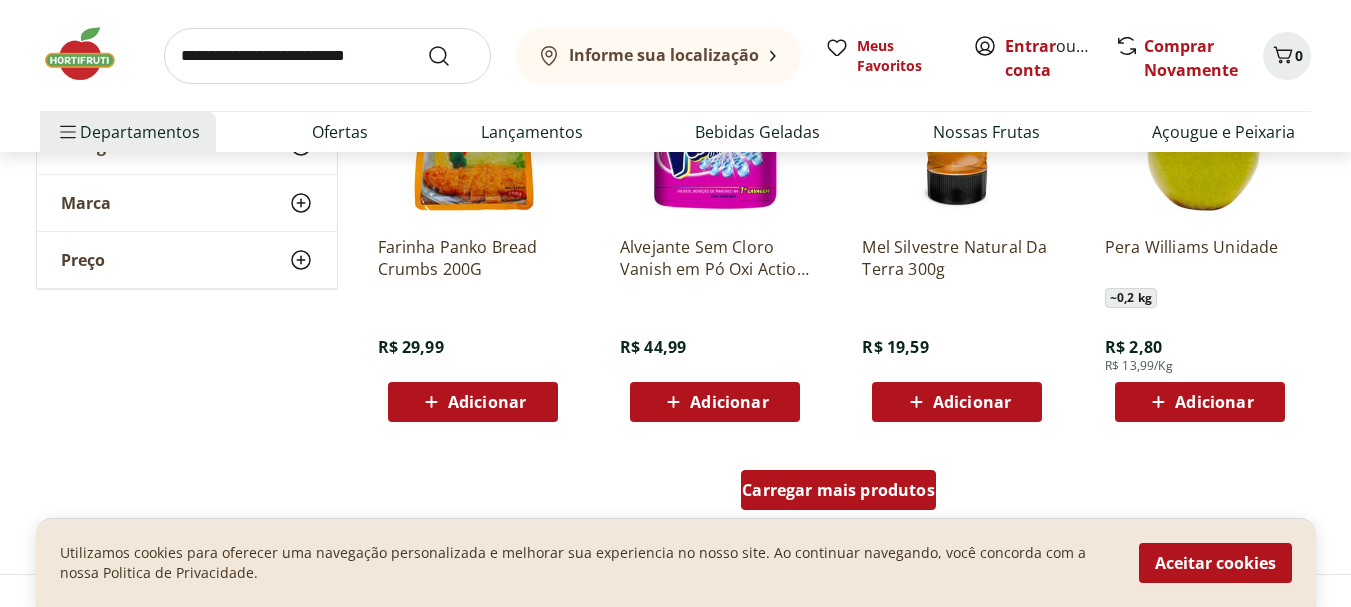 click on "Carregar mais produtos" at bounding box center (838, 490) 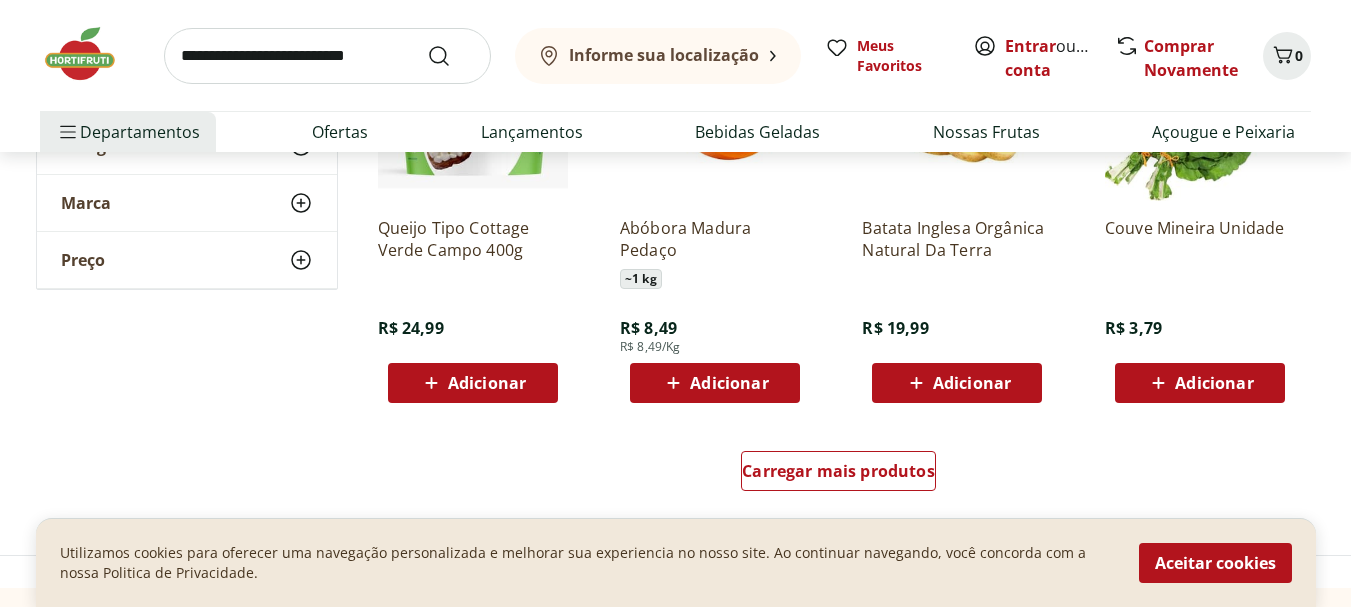 scroll, scrollTop: 2600, scrollLeft: 0, axis: vertical 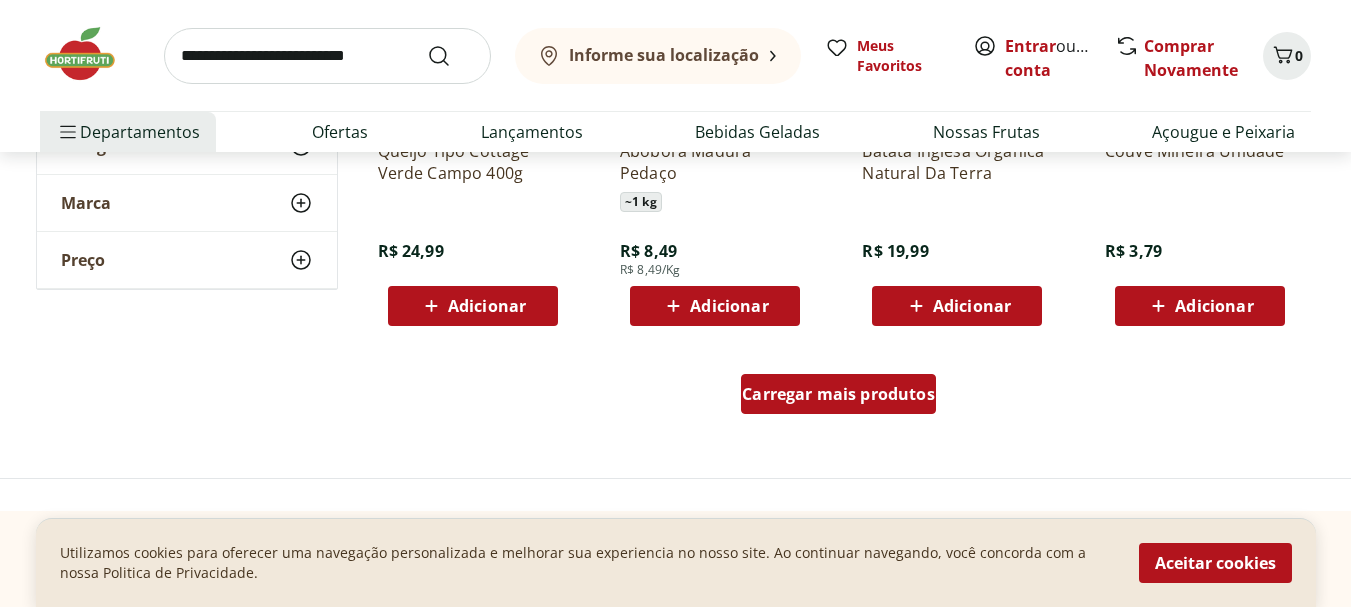 click on "Carregar mais produtos" at bounding box center [838, 394] 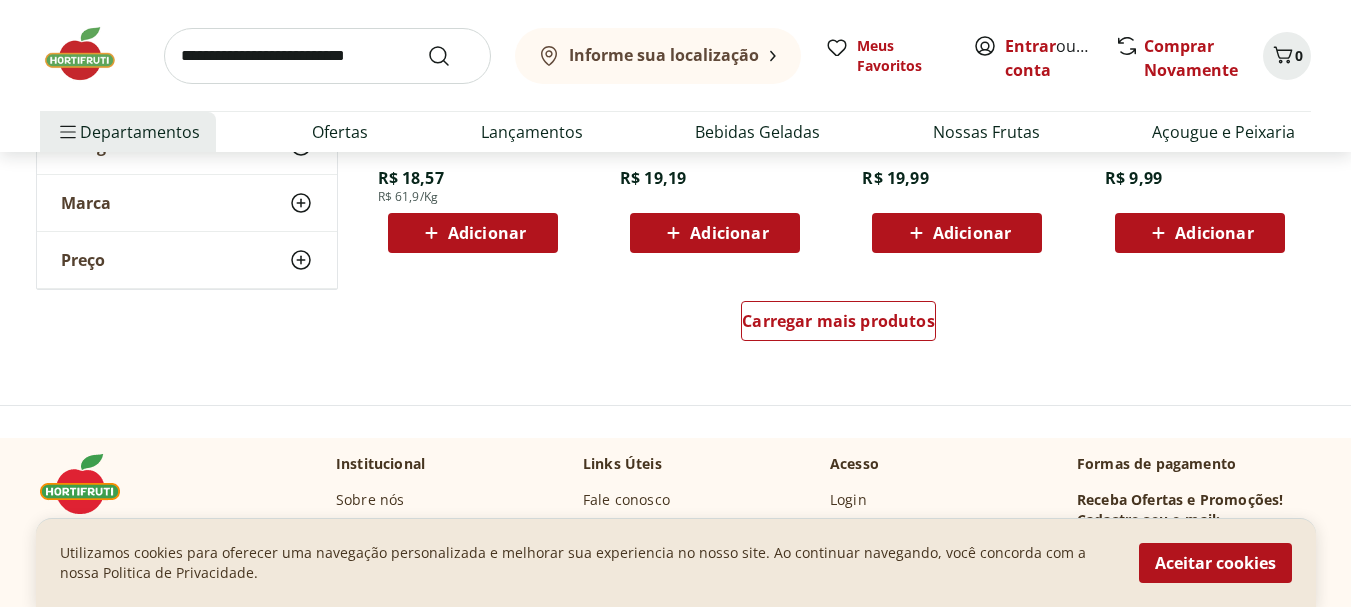 scroll, scrollTop: 4000, scrollLeft: 0, axis: vertical 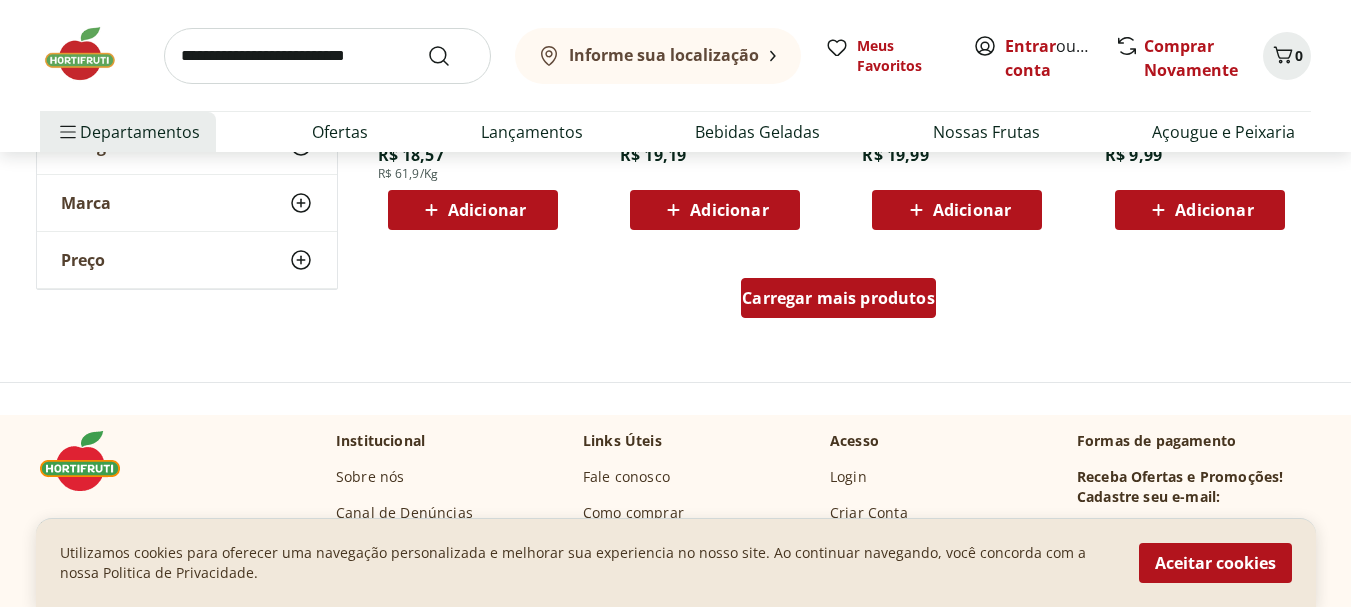 click on "Carregar mais produtos" at bounding box center [838, 298] 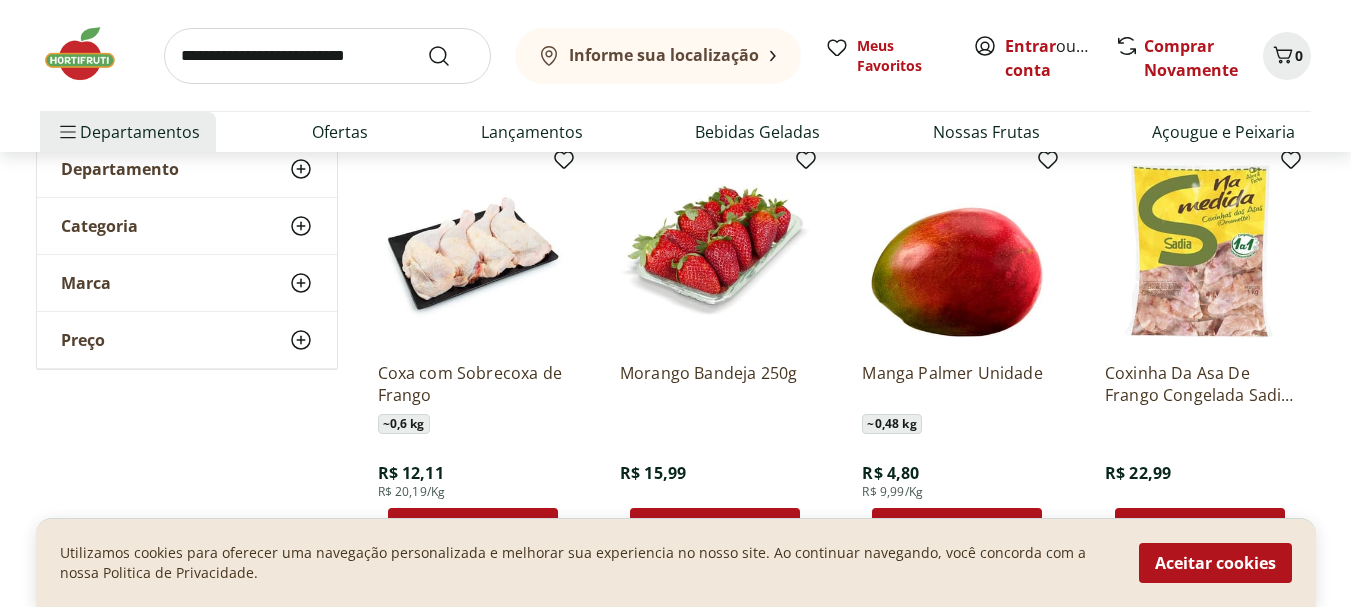 scroll, scrollTop: 0, scrollLeft: 0, axis: both 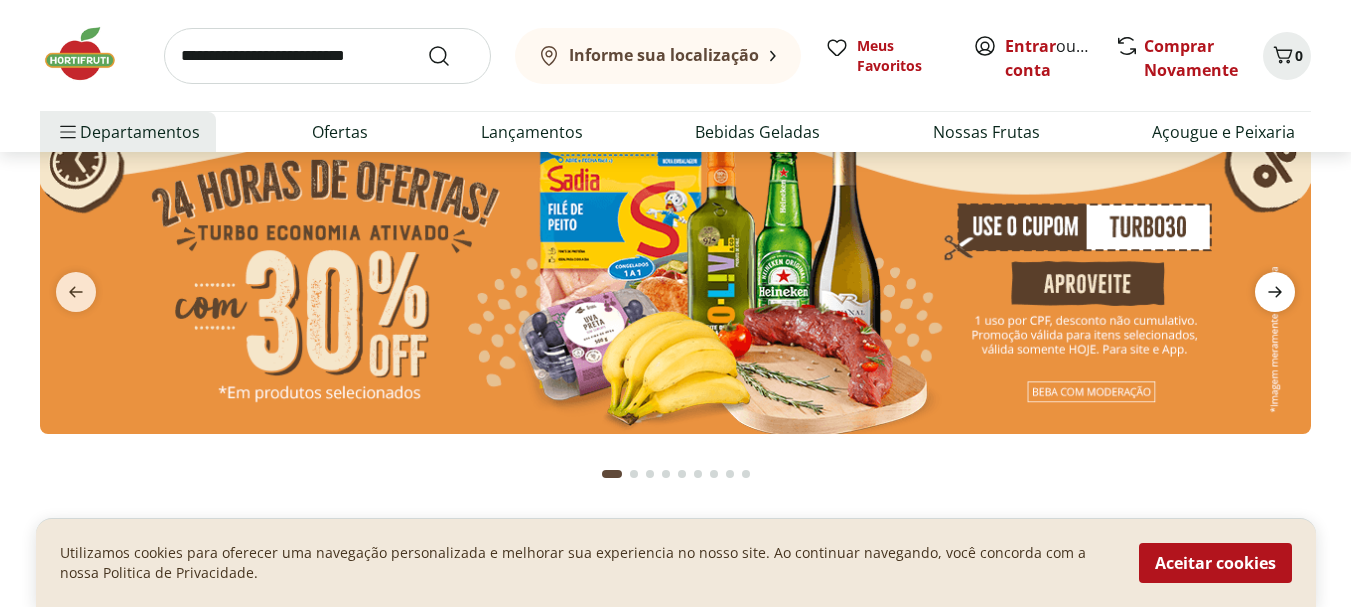 click 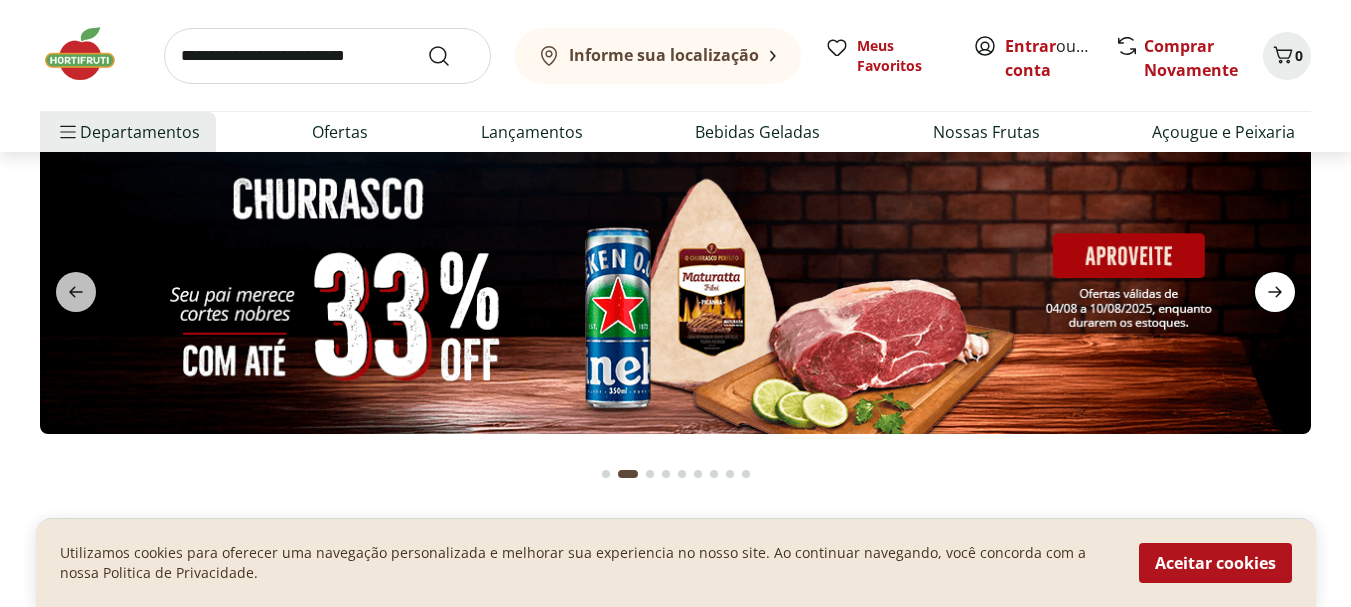click 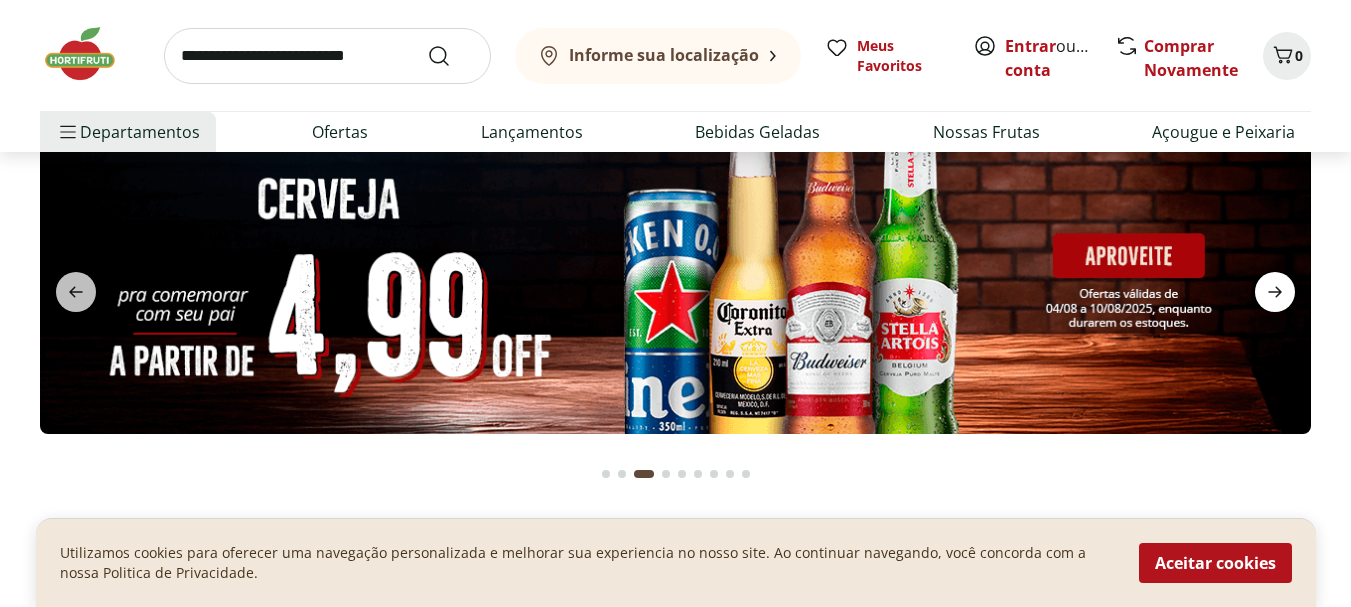 click 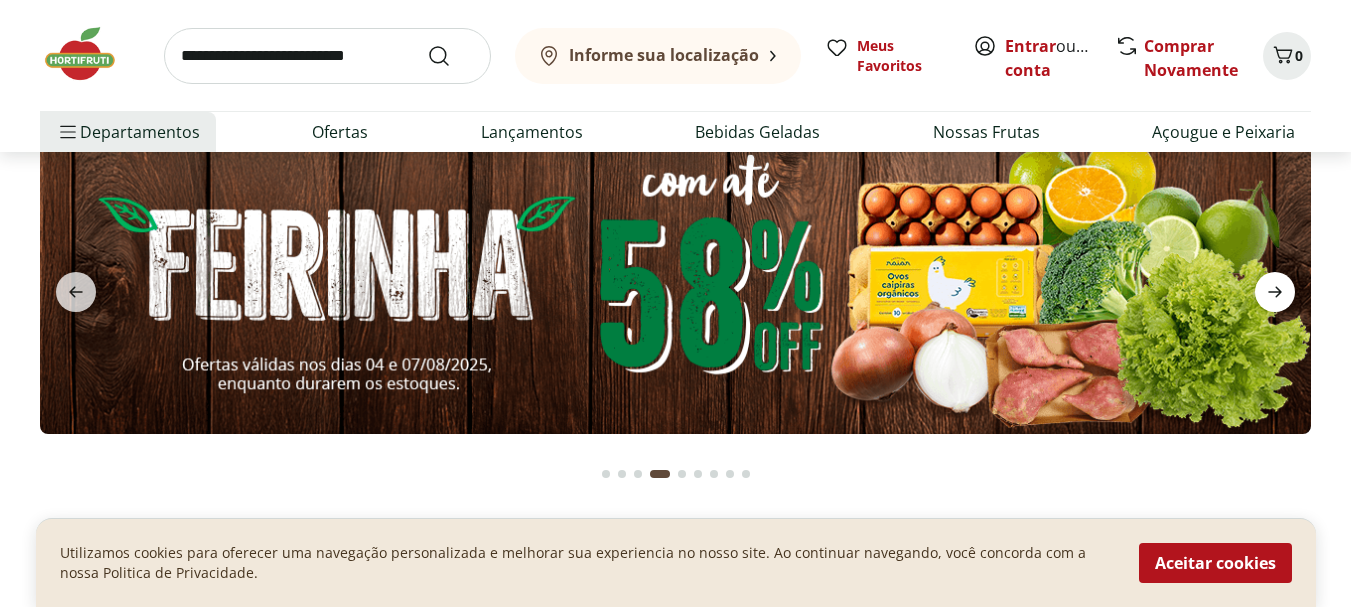 click 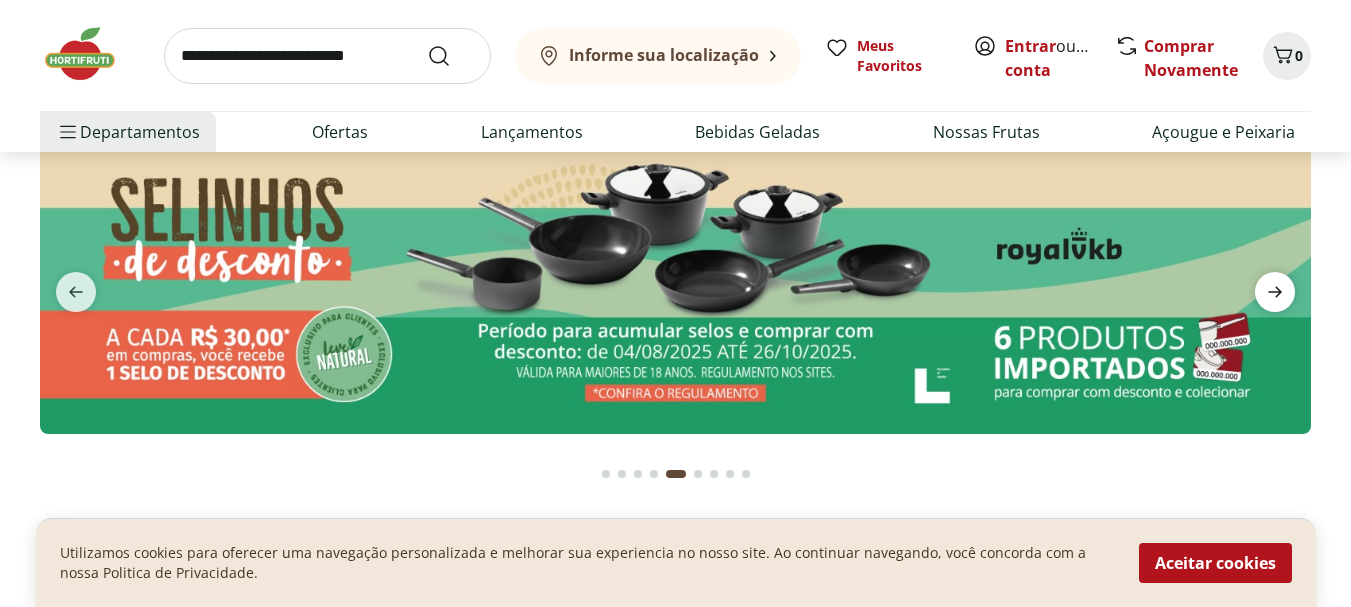 click 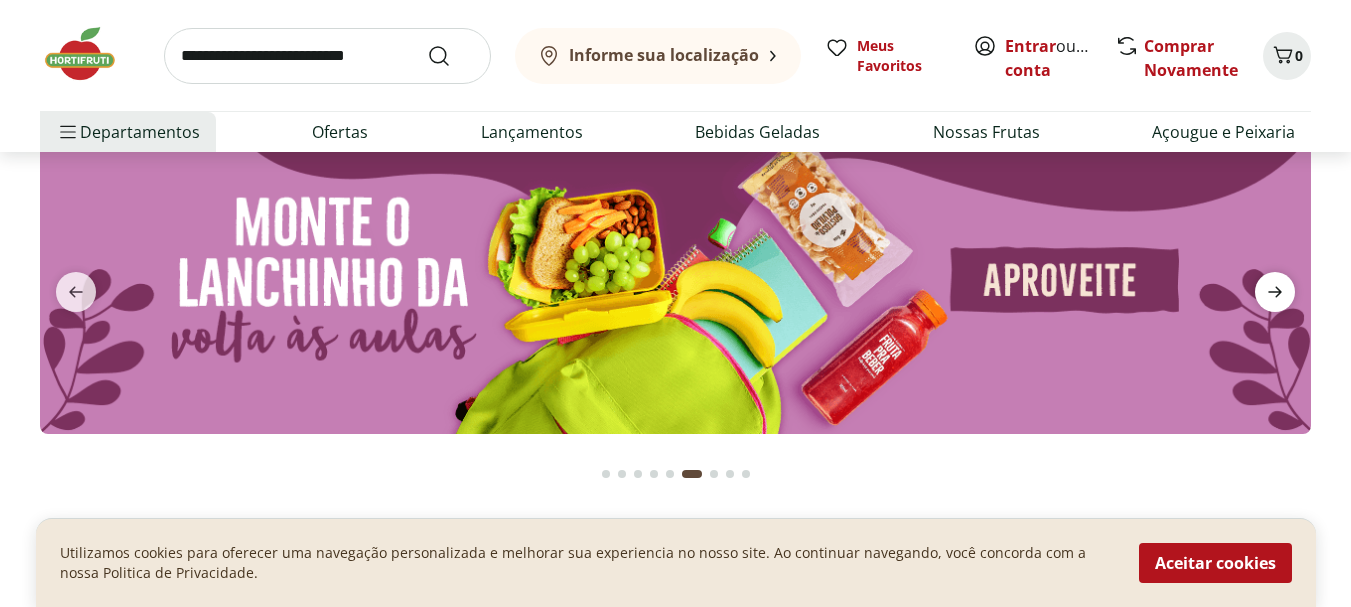 click 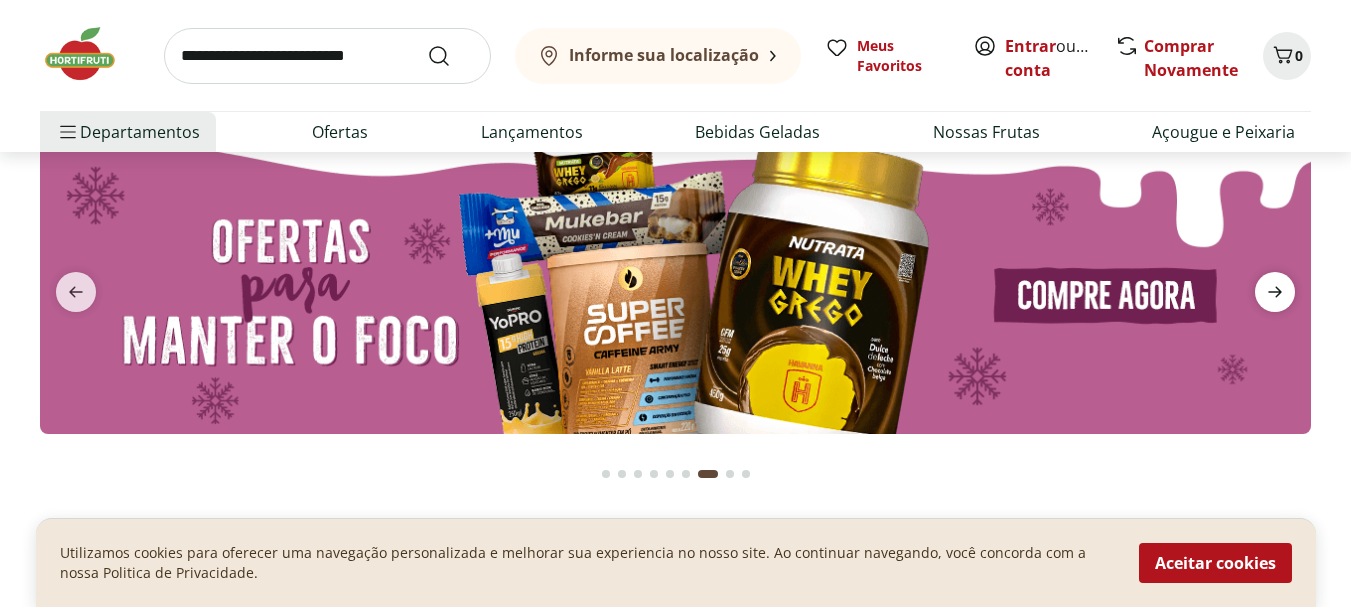 click 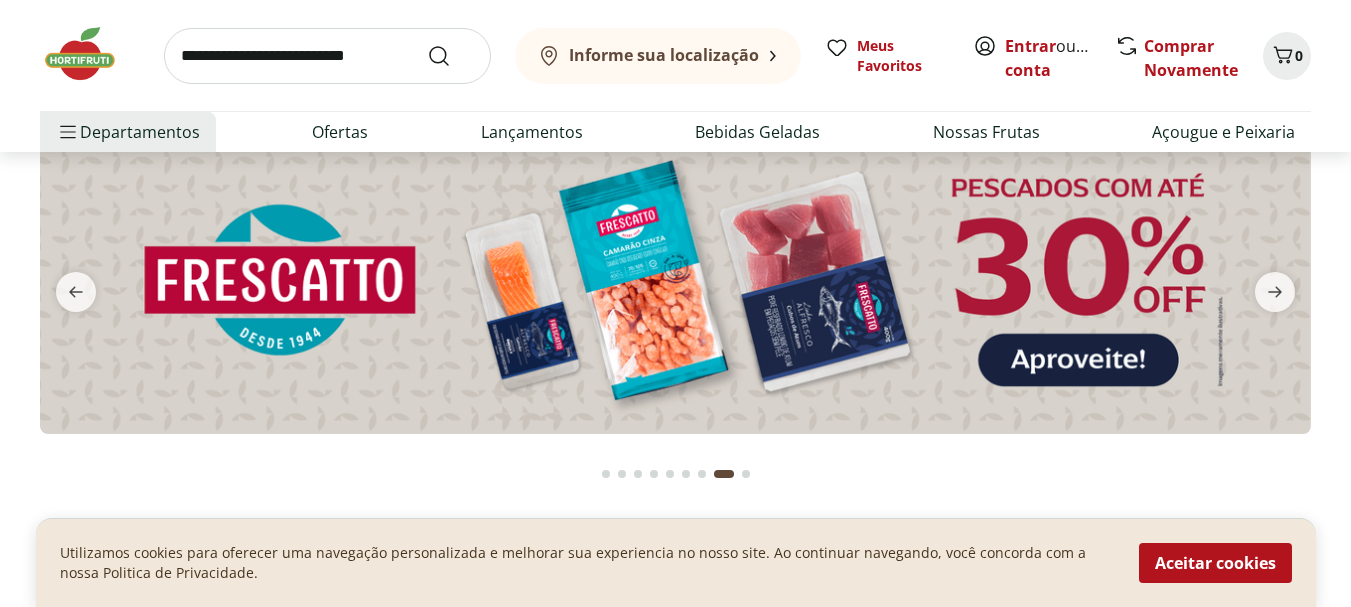 click at bounding box center (675, 280) 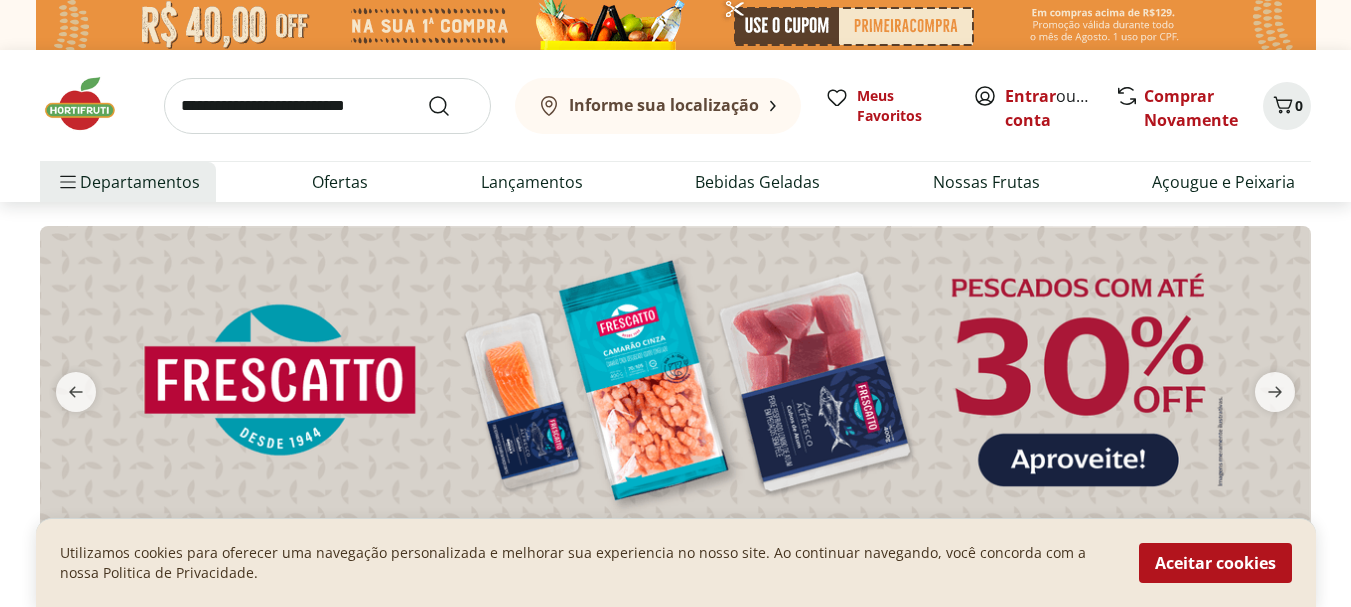 select on "**********" 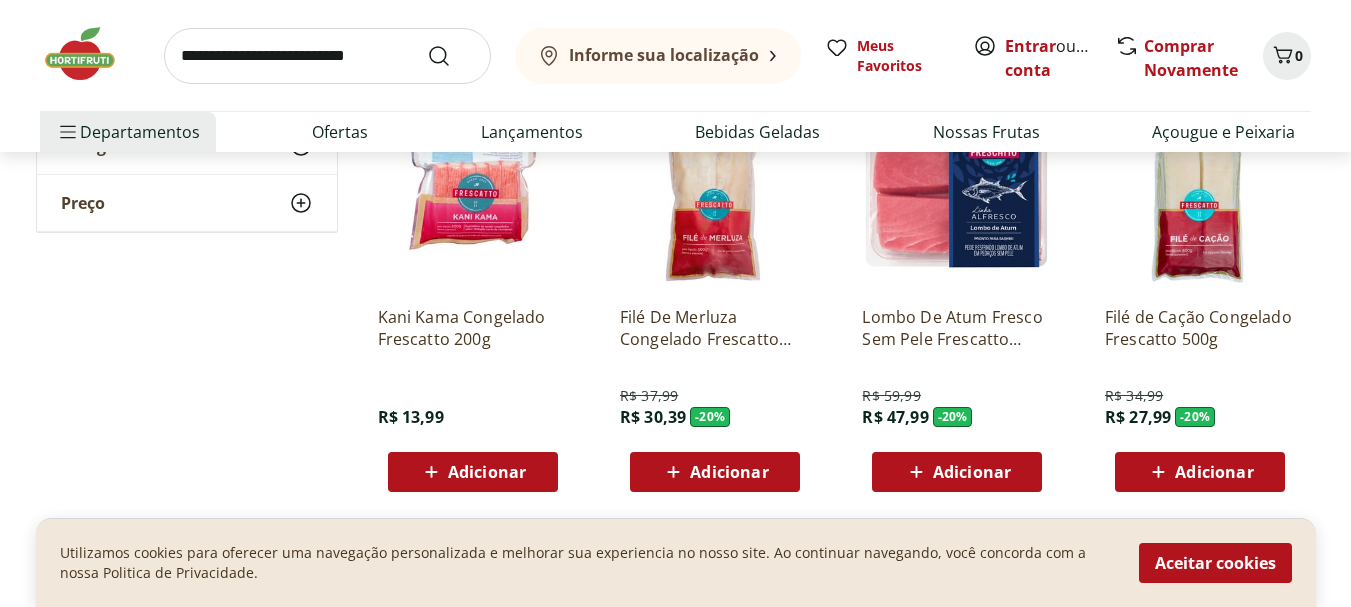 scroll, scrollTop: 1300, scrollLeft: 0, axis: vertical 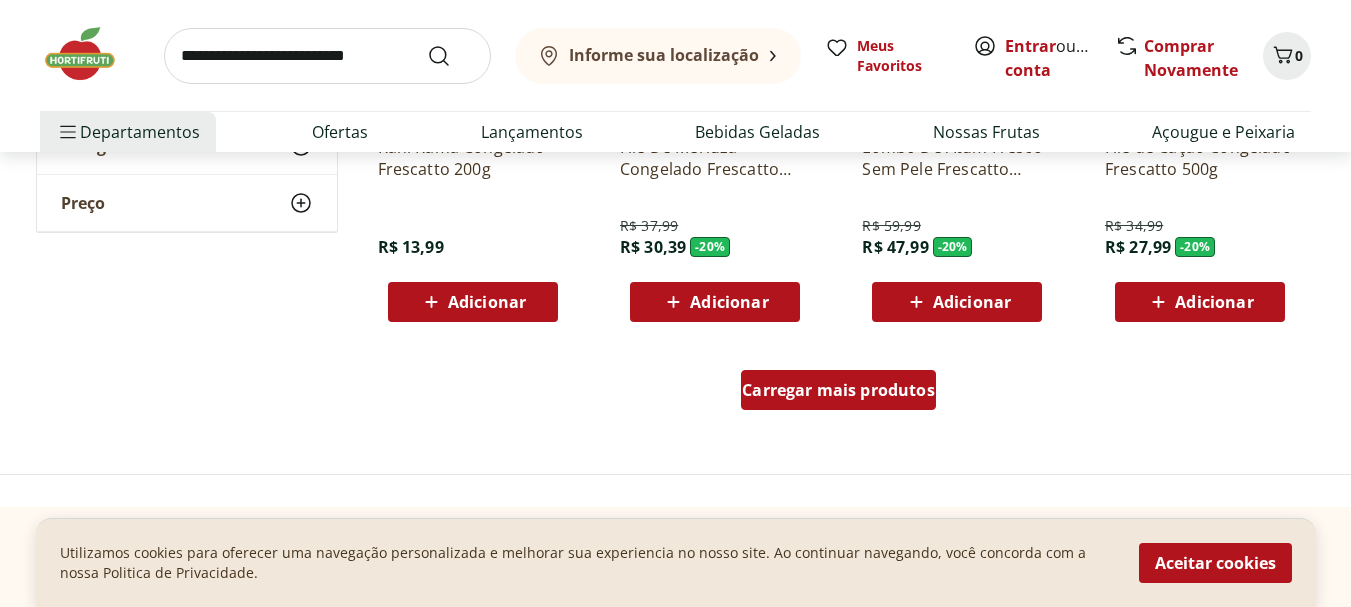click on "Carregar mais produtos" at bounding box center (838, 390) 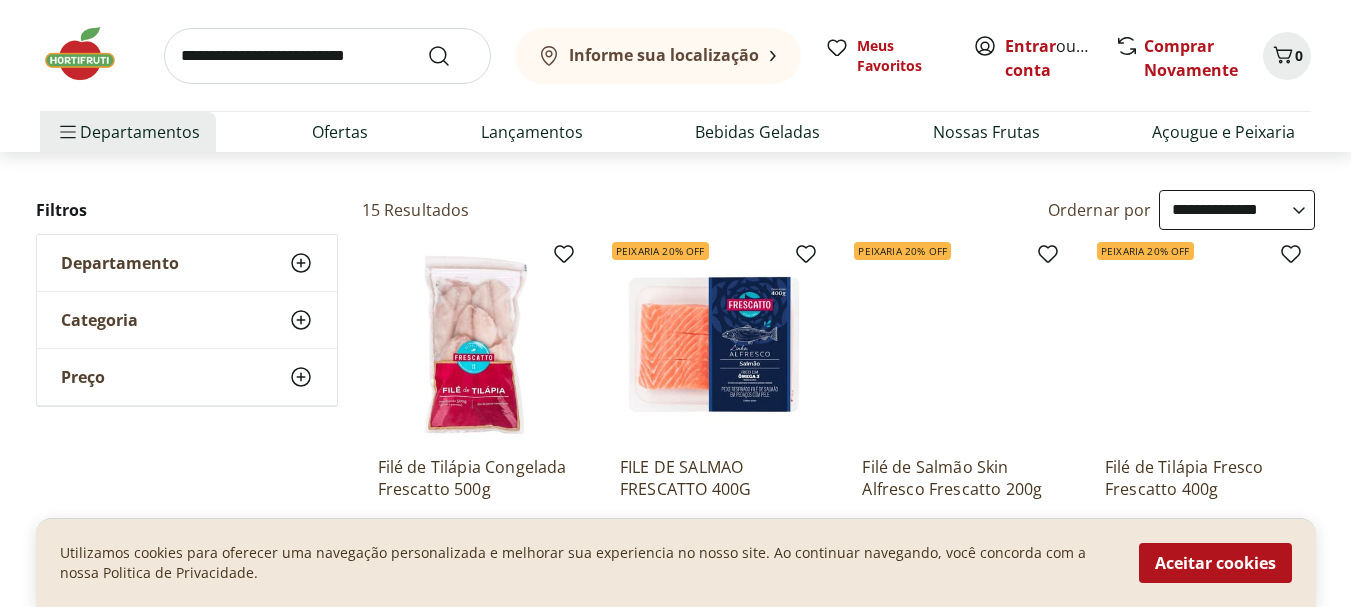 scroll, scrollTop: 0, scrollLeft: 0, axis: both 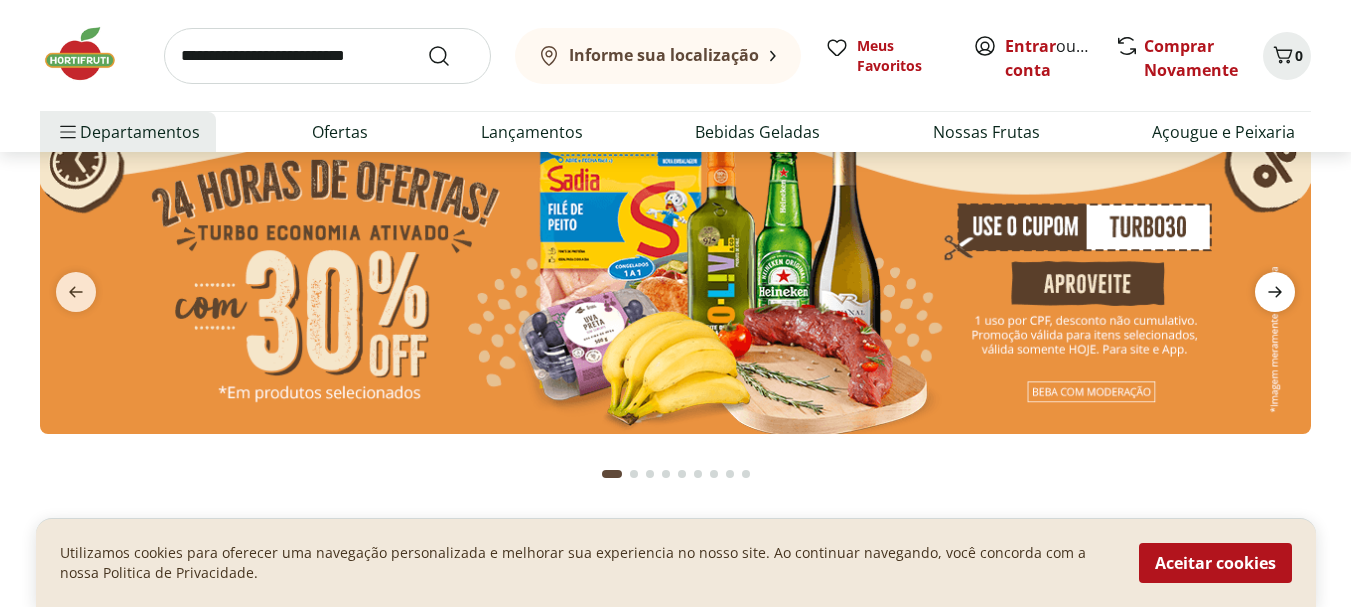 click at bounding box center (1275, 292) 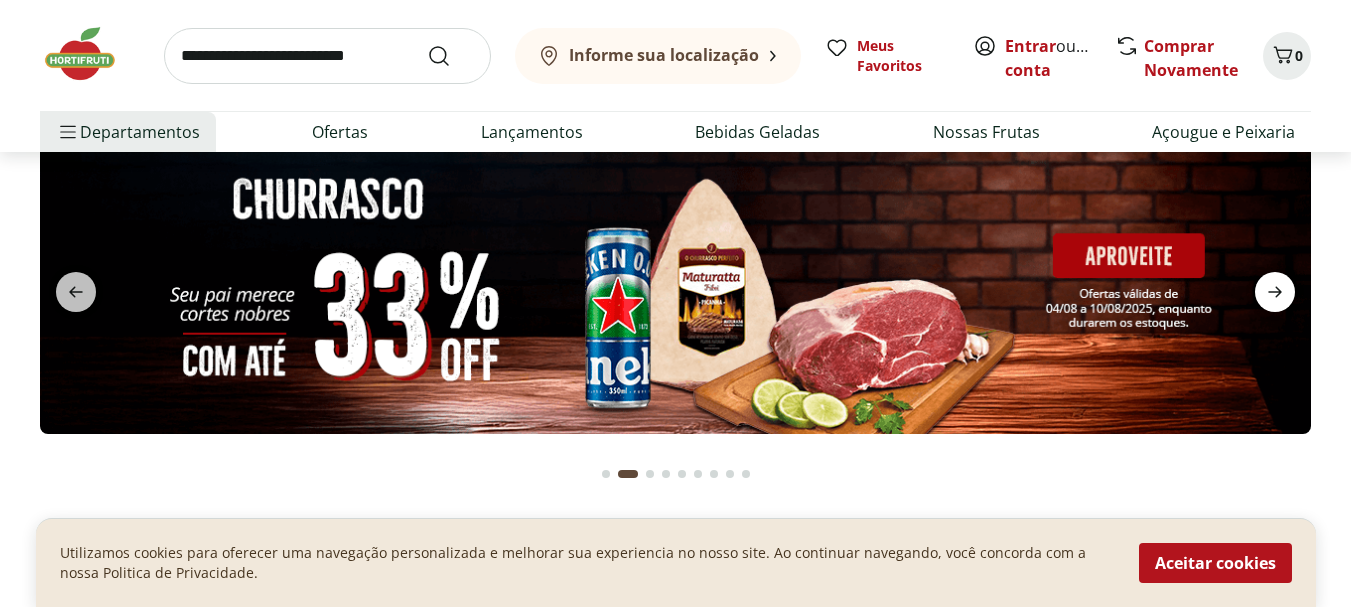 click 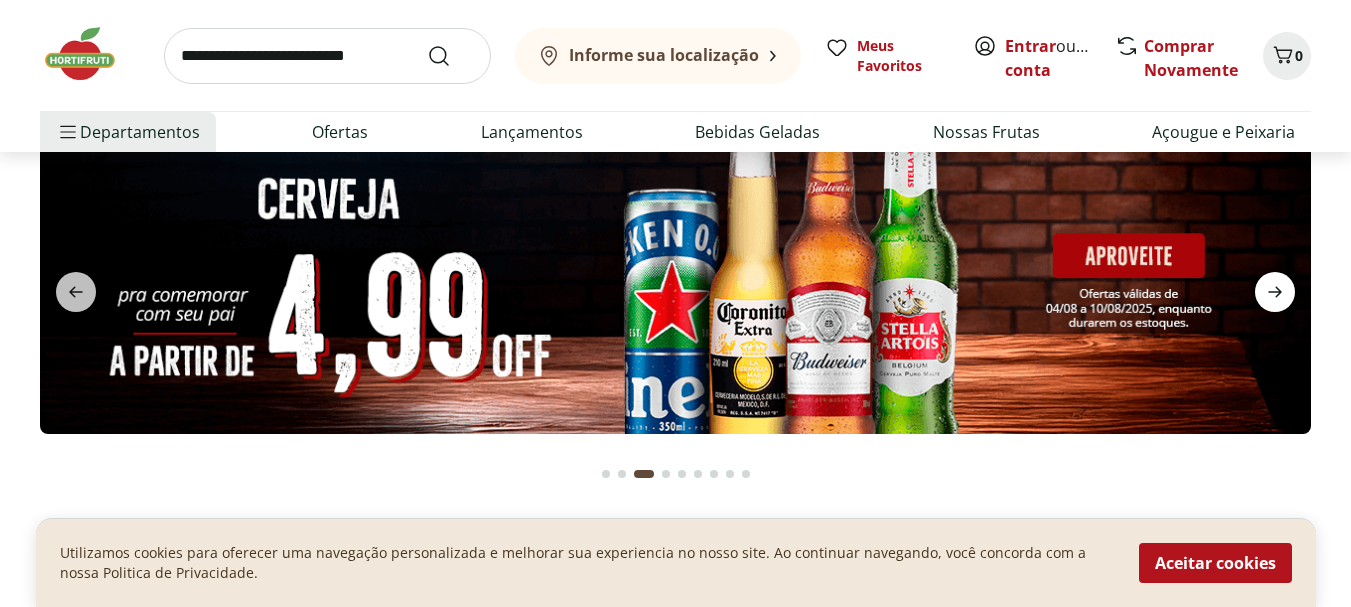 click 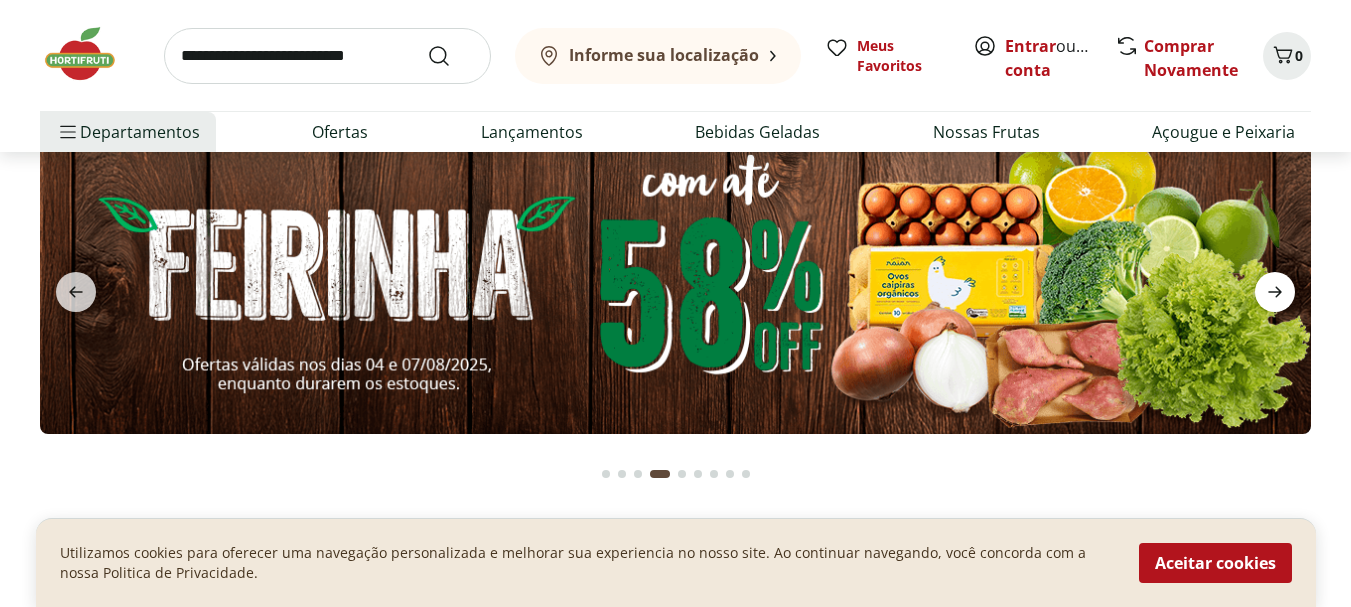 click 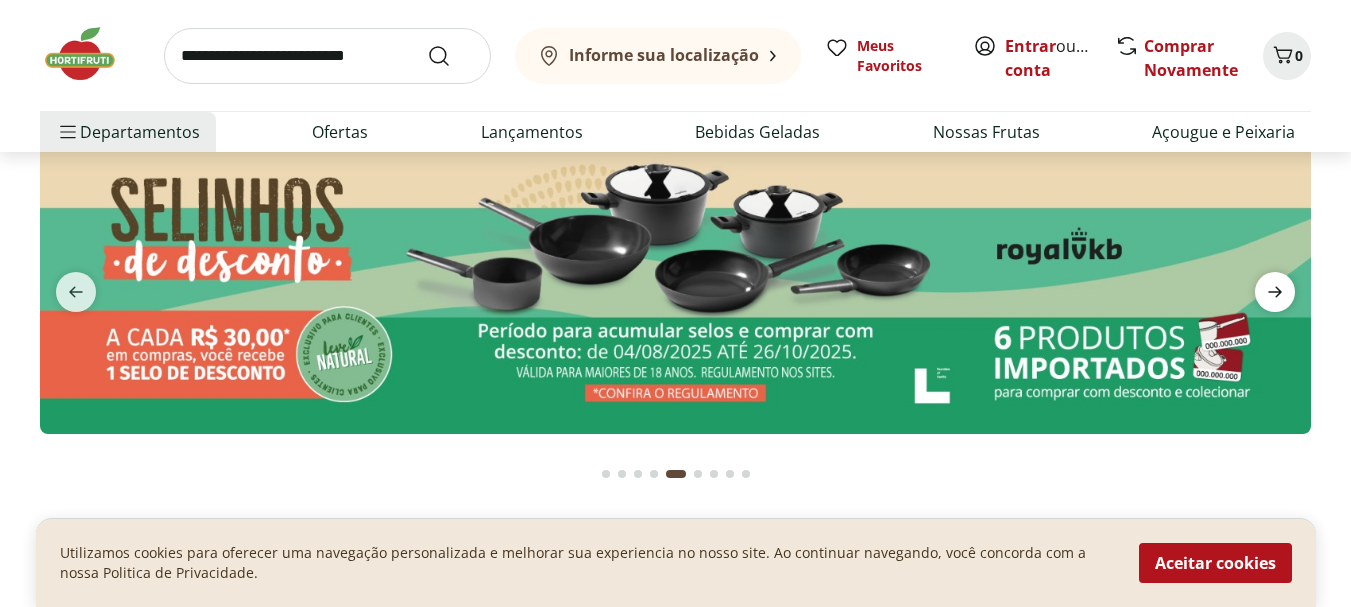 click 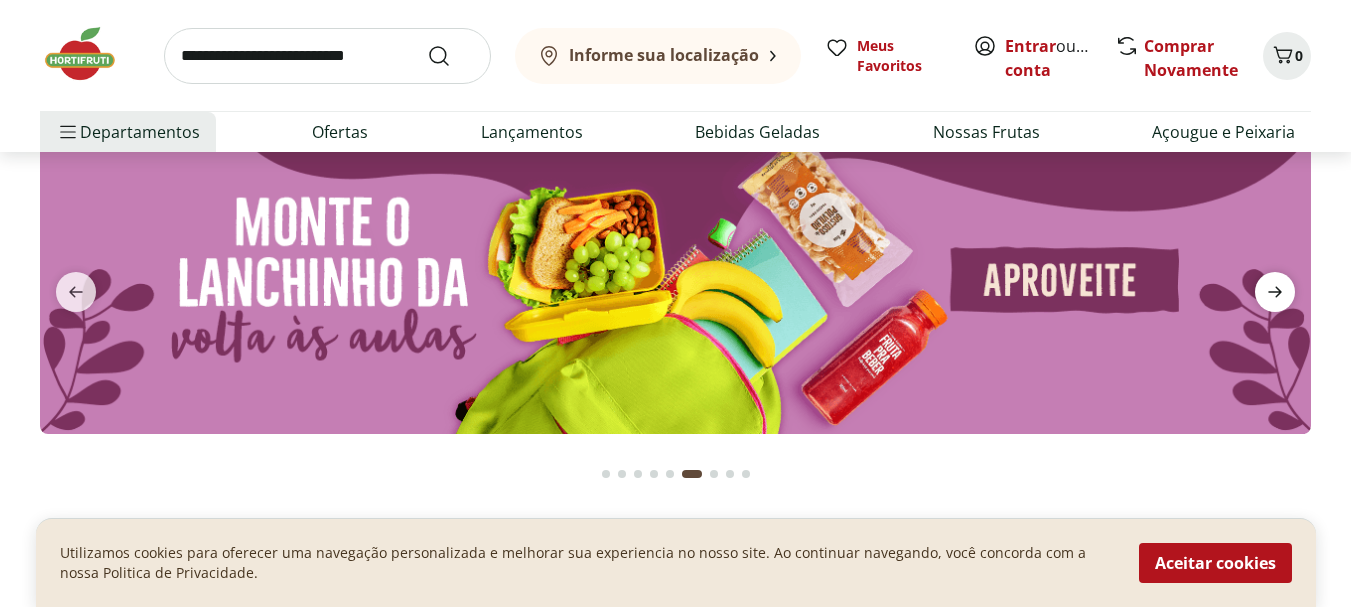 click 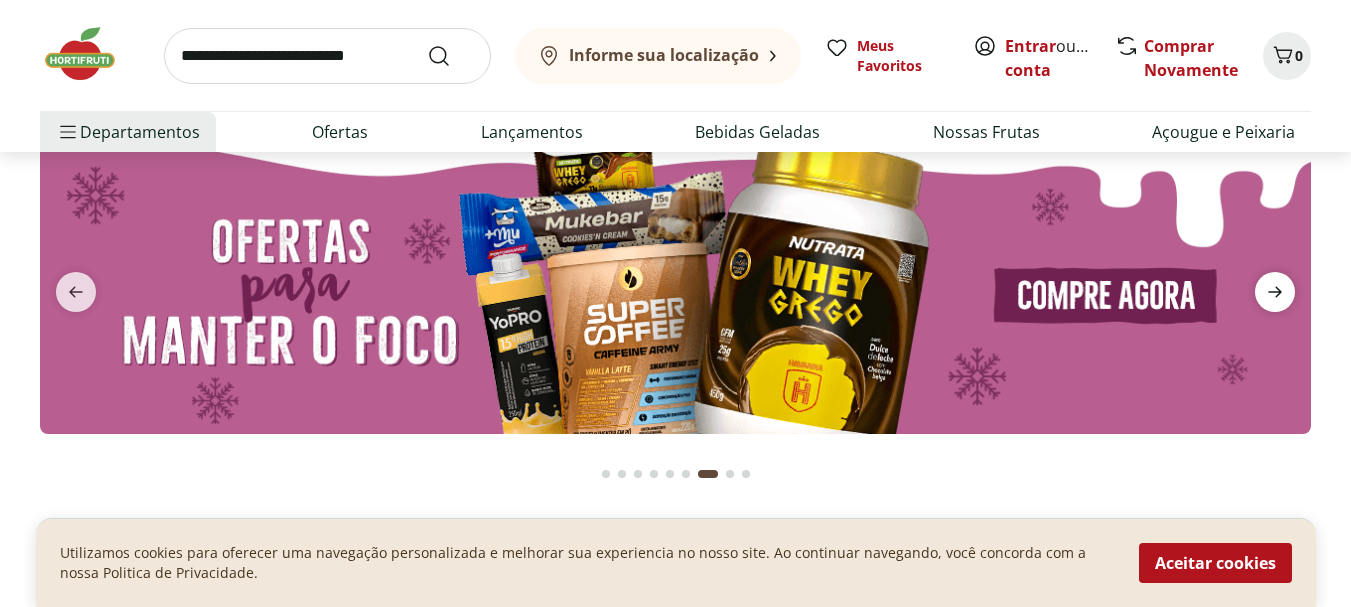 click 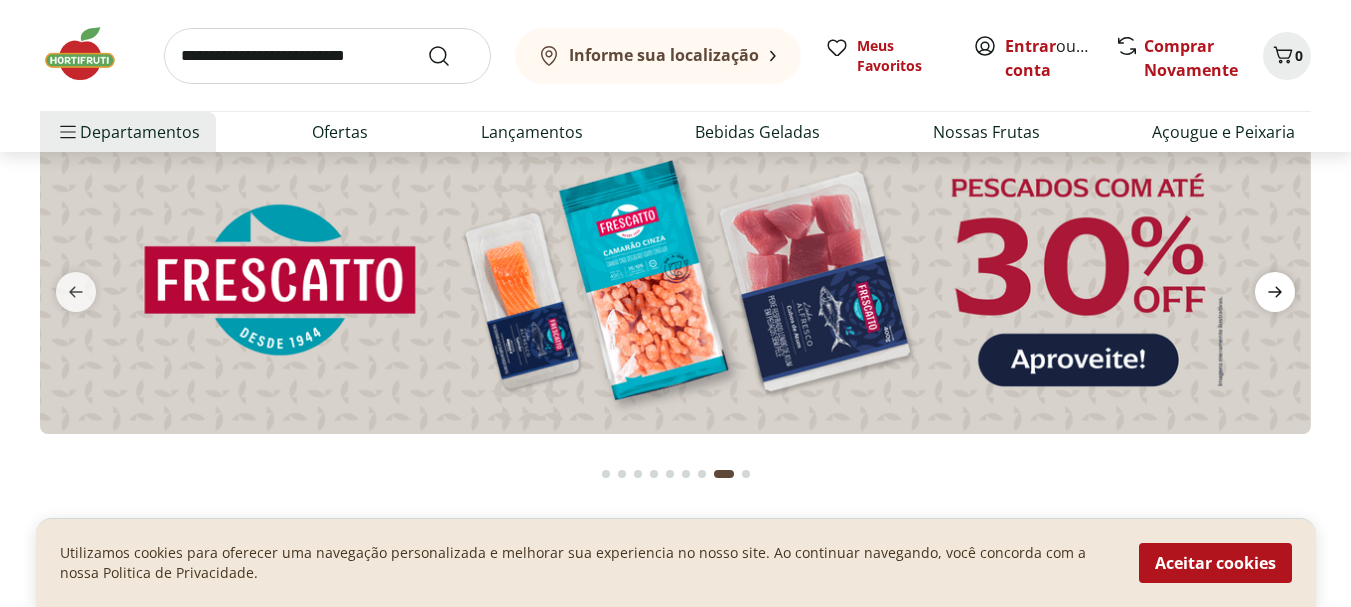 click 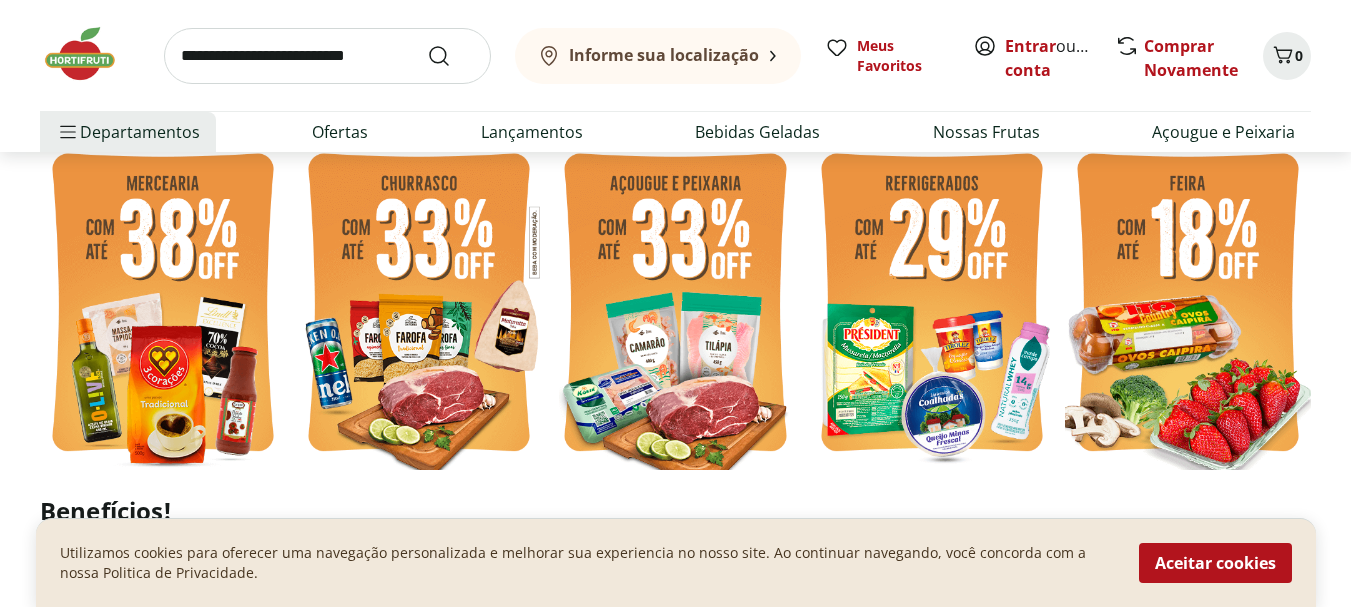 scroll, scrollTop: 500, scrollLeft: 0, axis: vertical 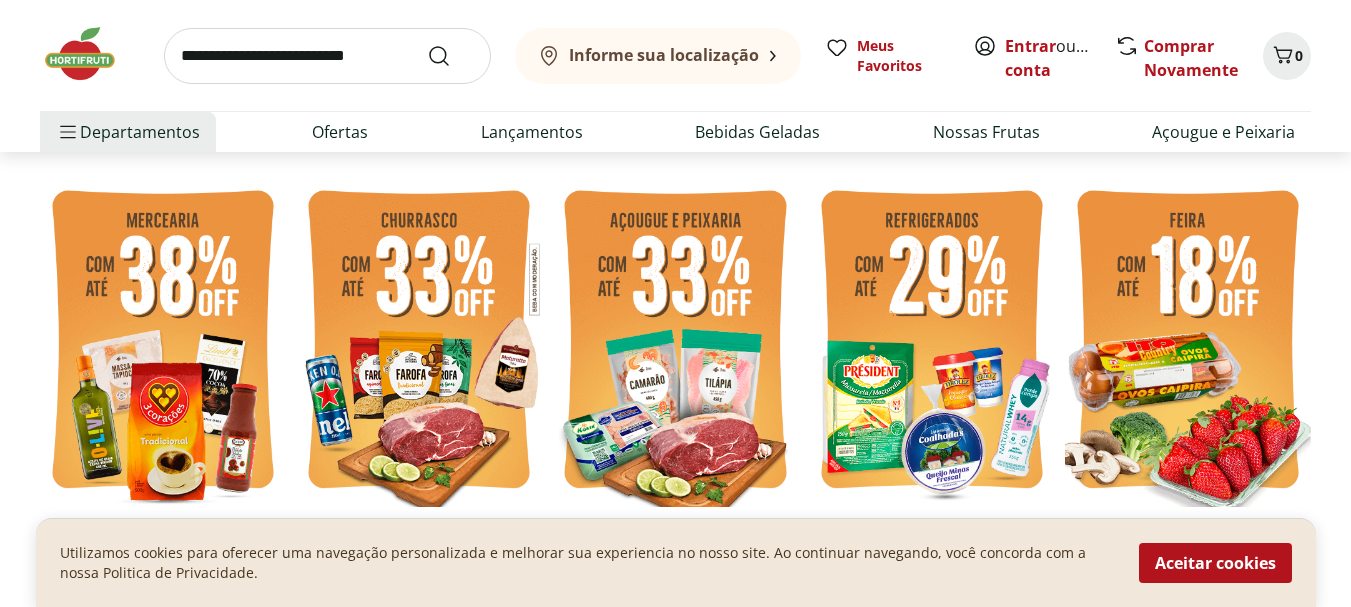 click at bounding box center (675, 342) 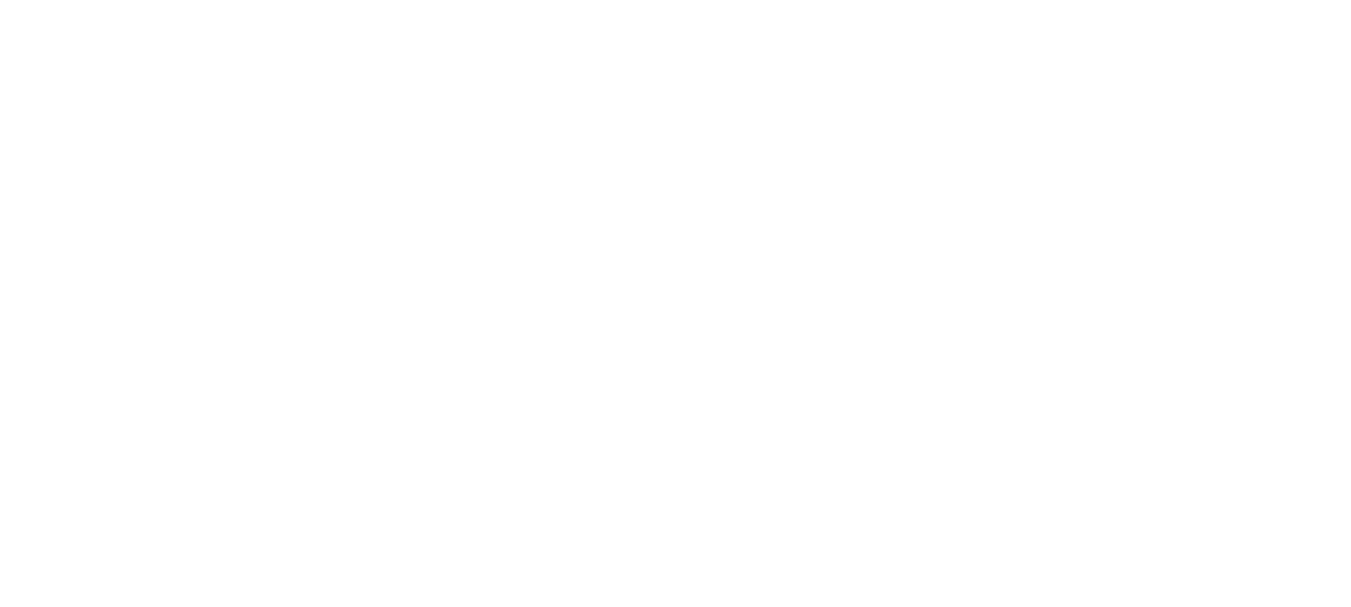 scroll, scrollTop: 0, scrollLeft: 0, axis: both 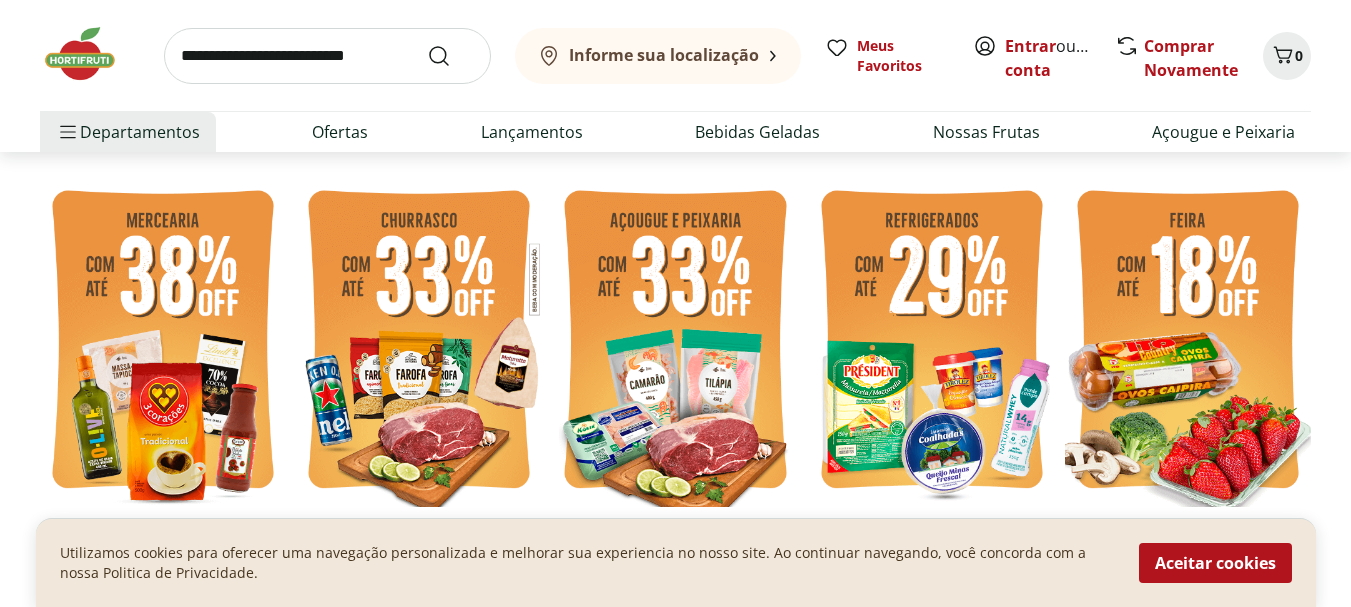 click at bounding box center (675, 342) 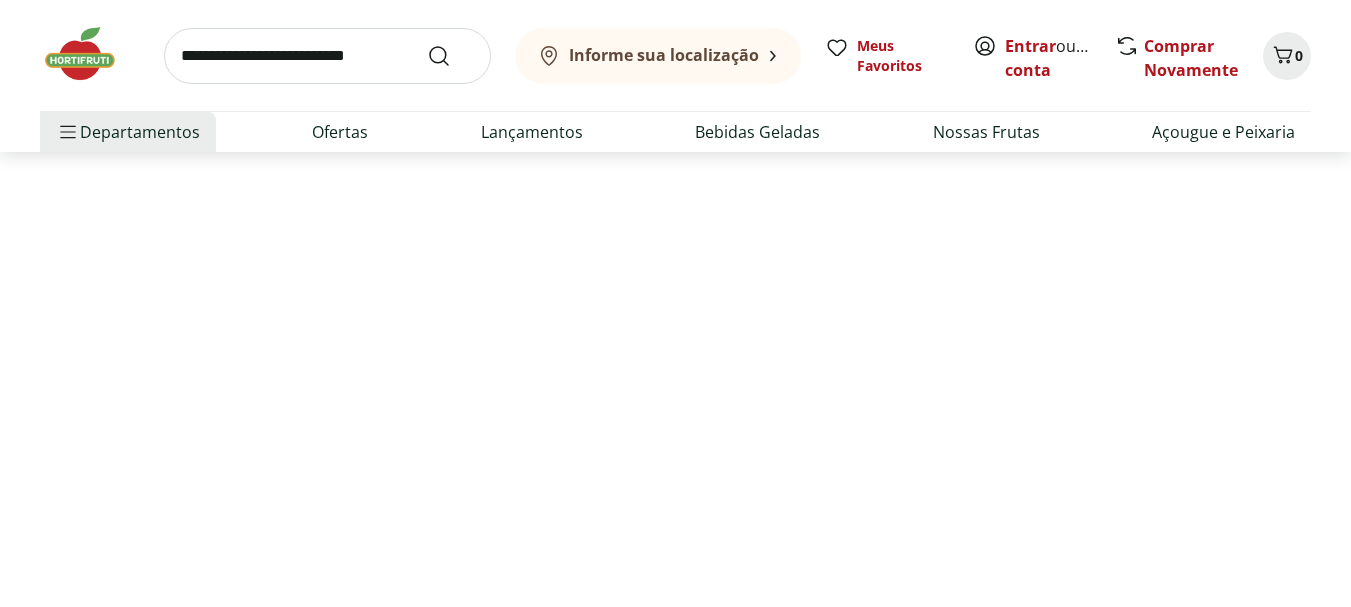 scroll, scrollTop: 0, scrollLeft: 0, axis: both 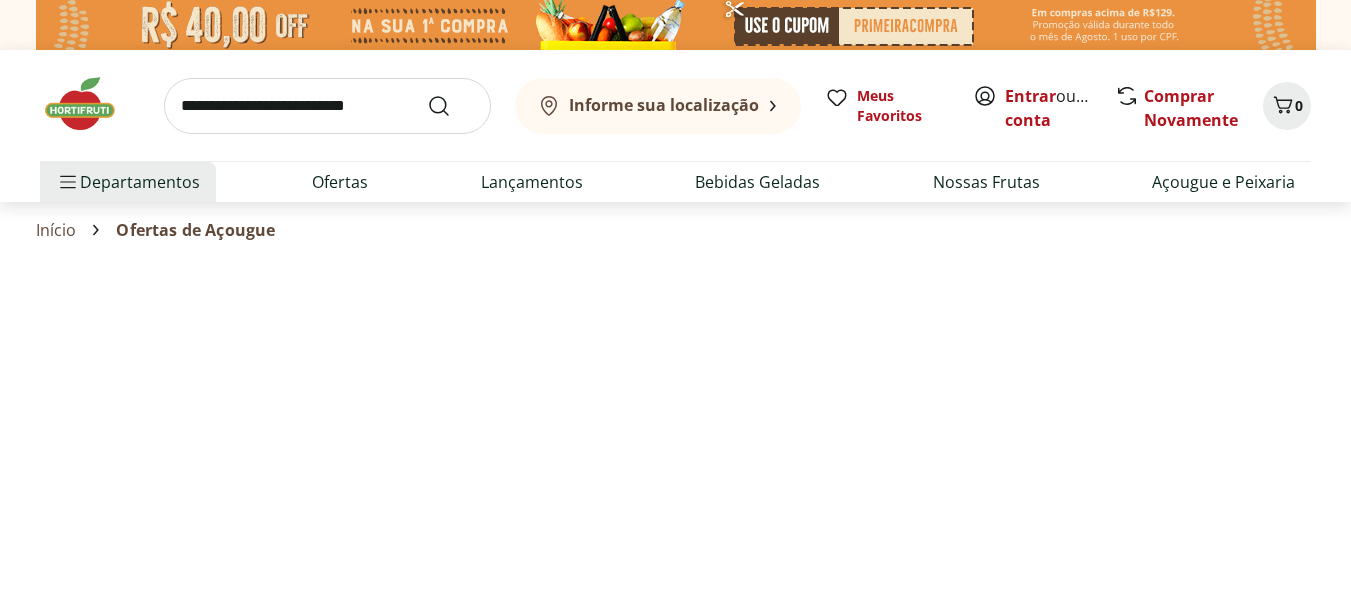 select on "**********" 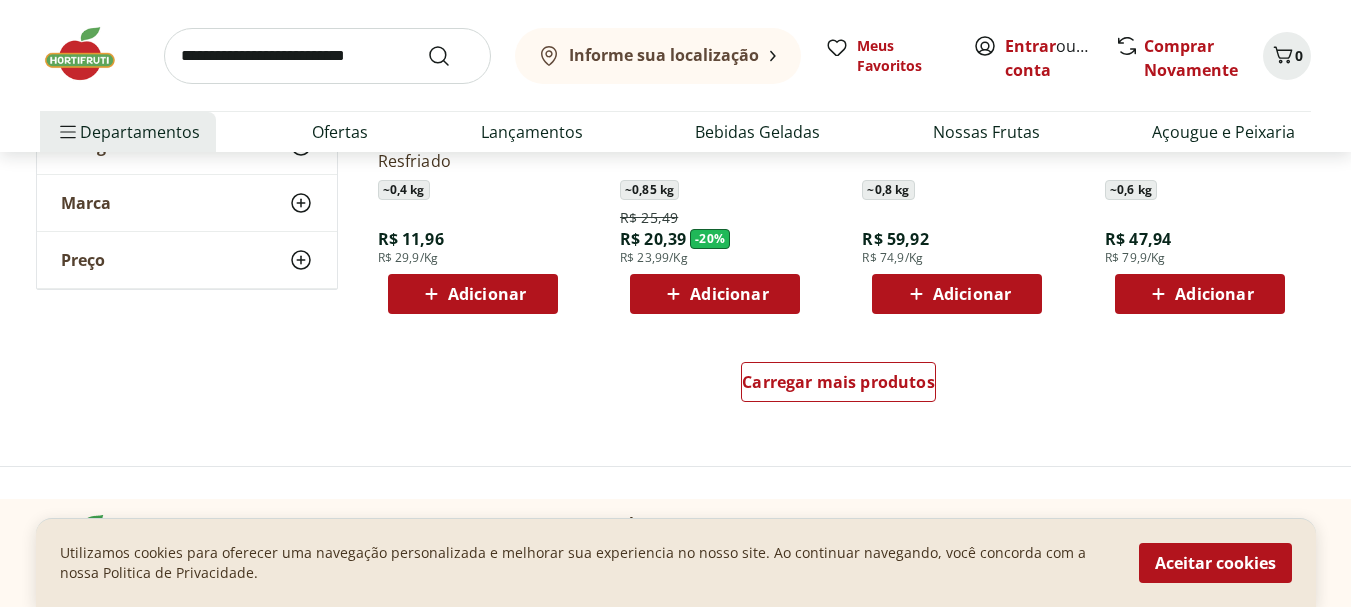 scroll, scrollTop: 1400, scrollLeft: 0, axis: vertical 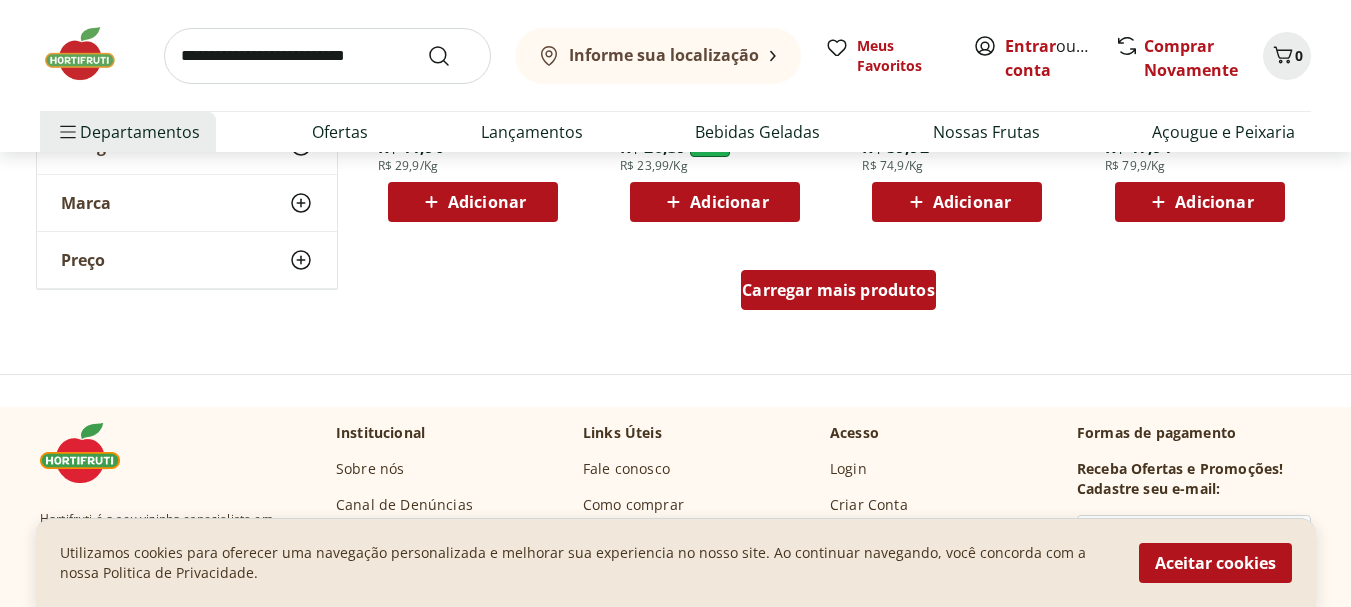 click on "Carregar mais produtos" at bounding box center (838, 290) 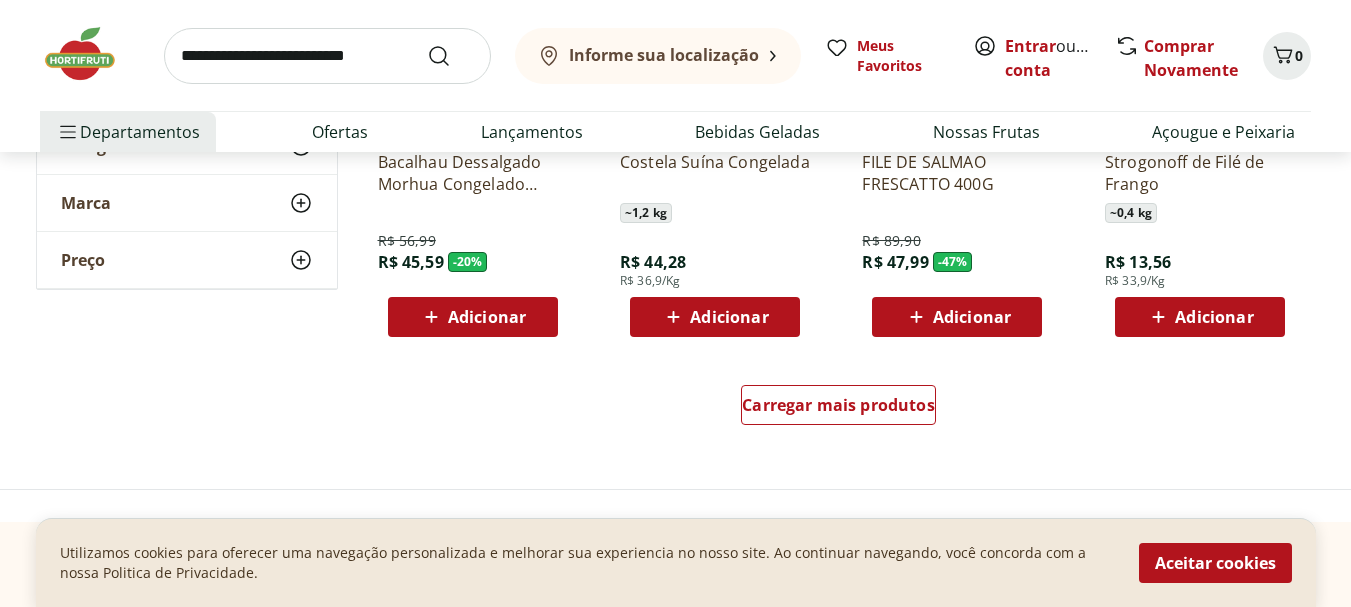 scroll, scrollTop: 2600, scrollLeft: 0, axis: vertical 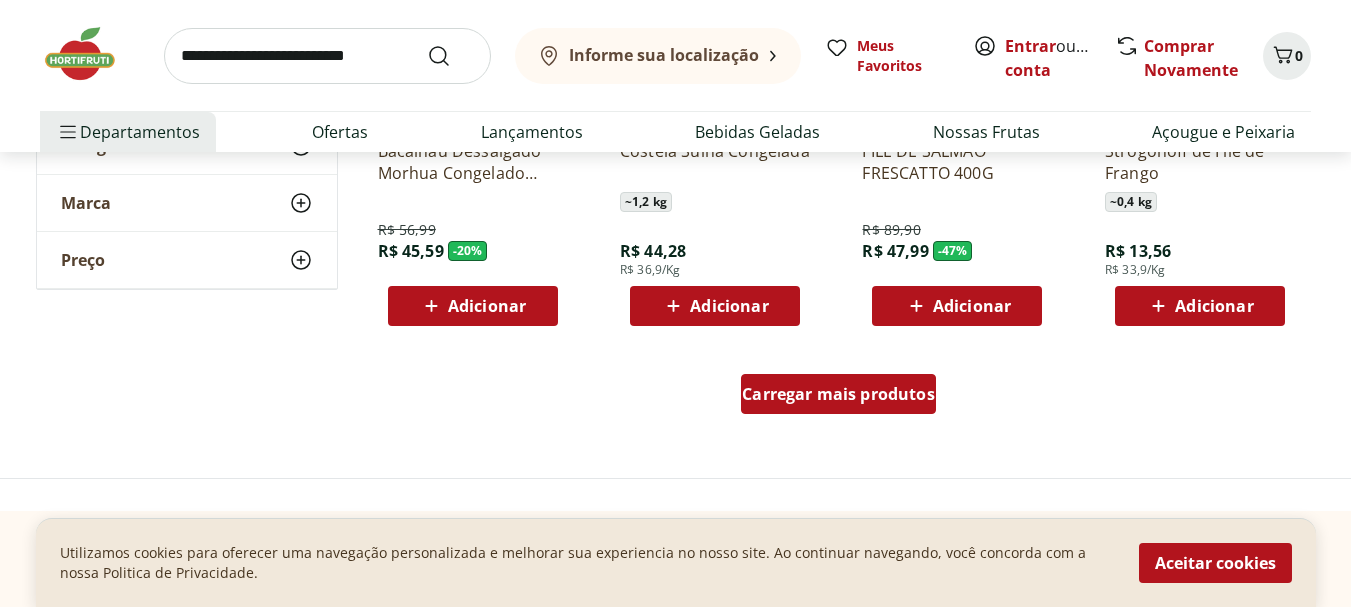 click on "Carregar mais produtos" at bounding box center (838, 394) 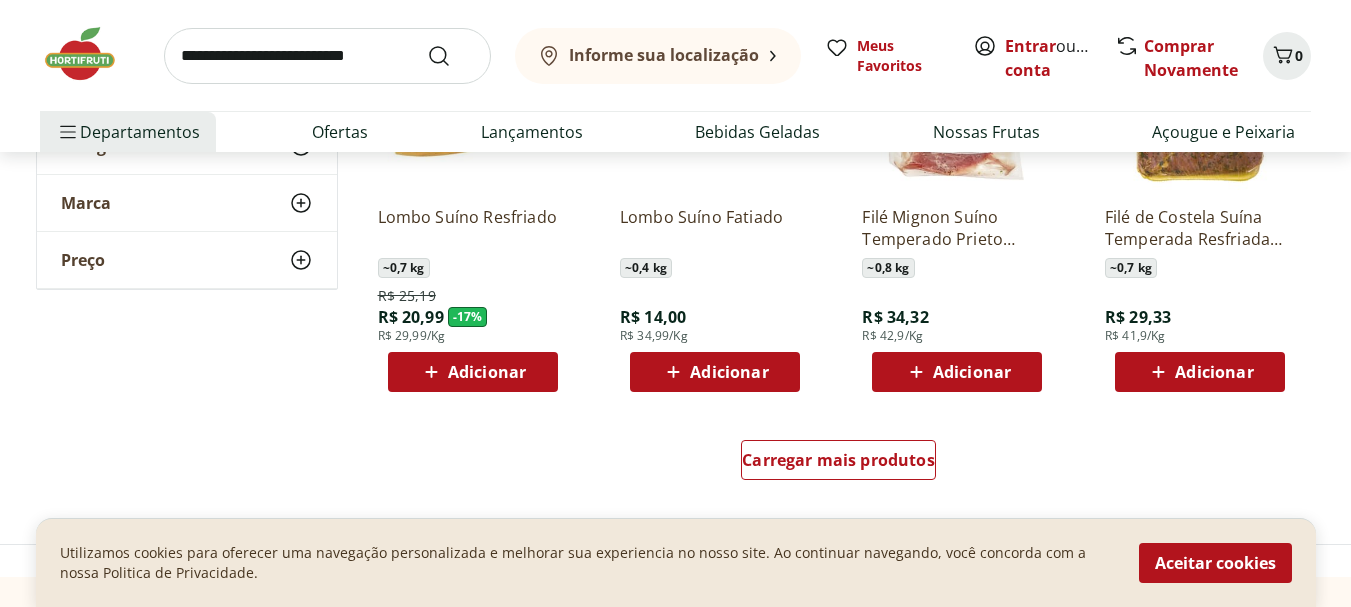 scroll, scrollTop: 3900, scrollLeft: 0, axis: vertical 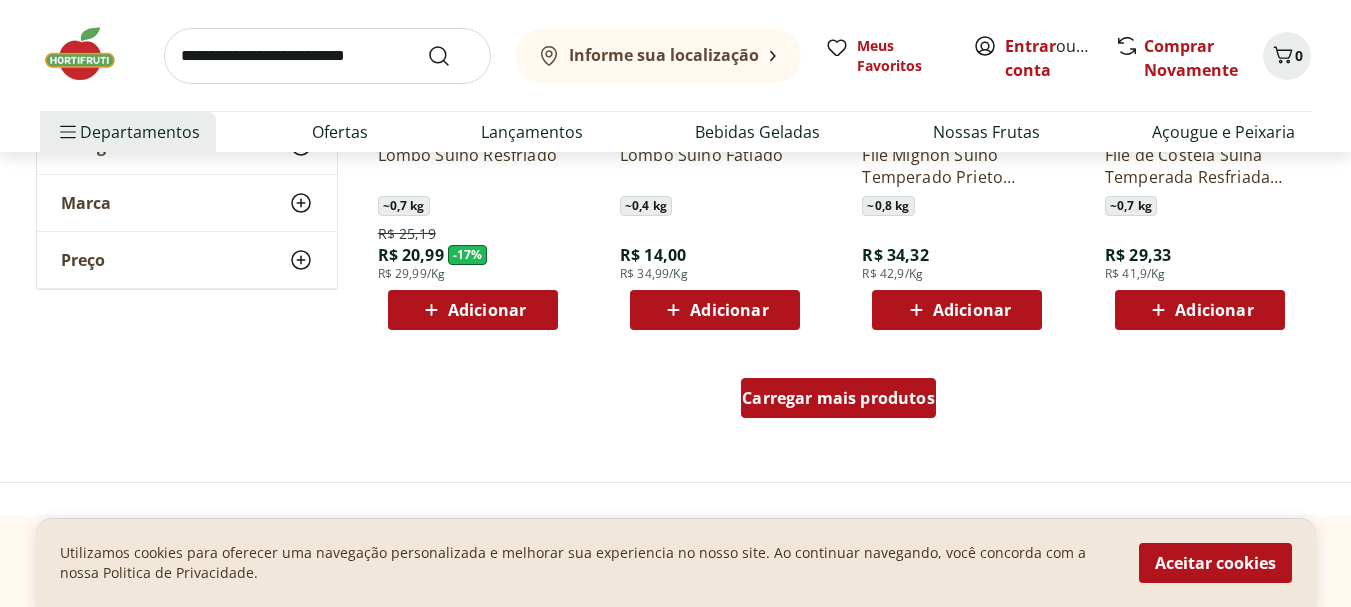 click on "Carregar mais produtos" at bounding box center [838, 398] 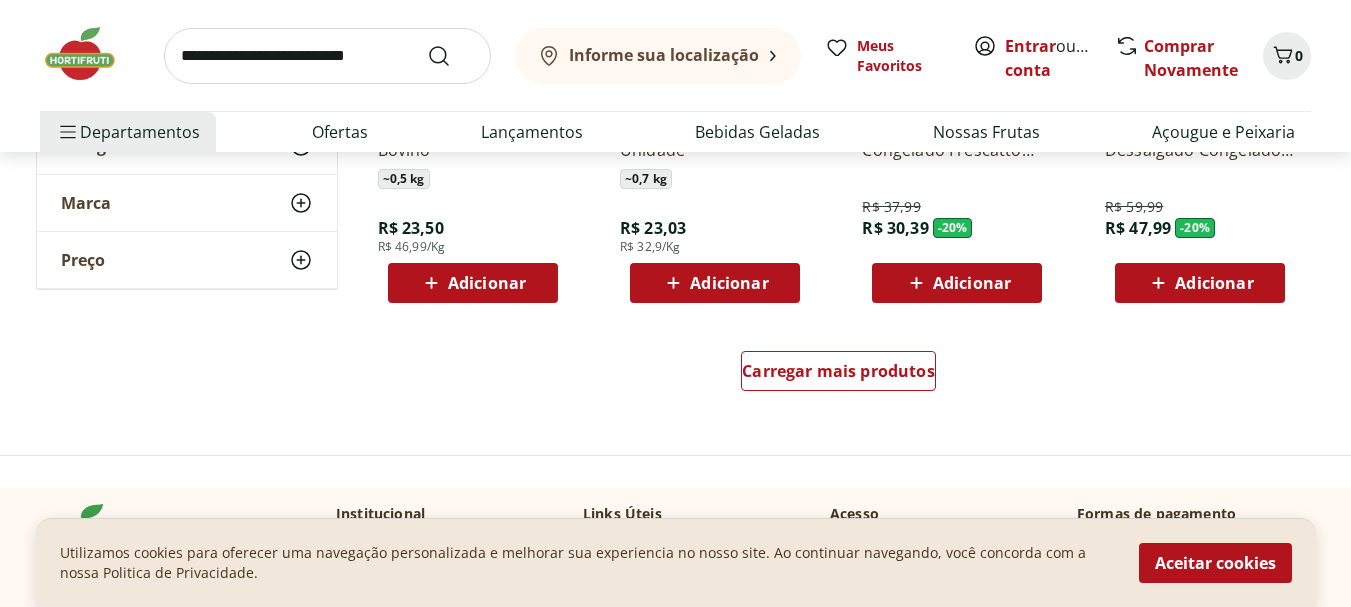 scroll, scrollTop: 5300, scrollLeft: 0, axis: vertical 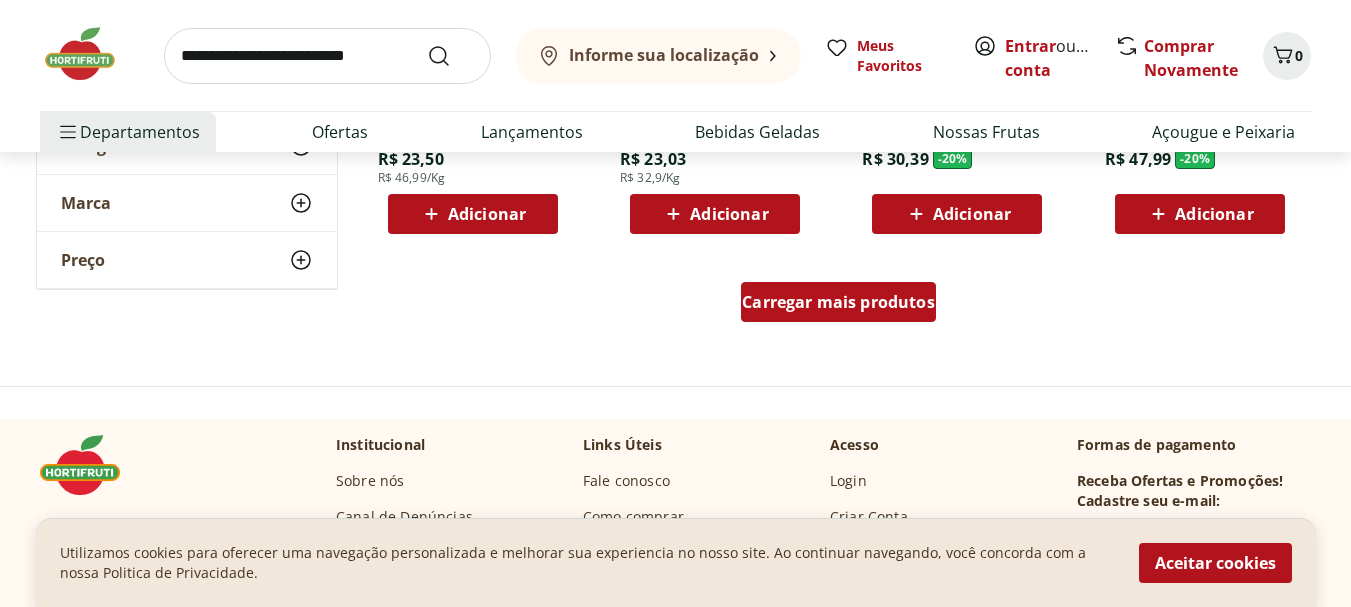 click on "Carregar mais produtos" at bounding box center (838, 302) 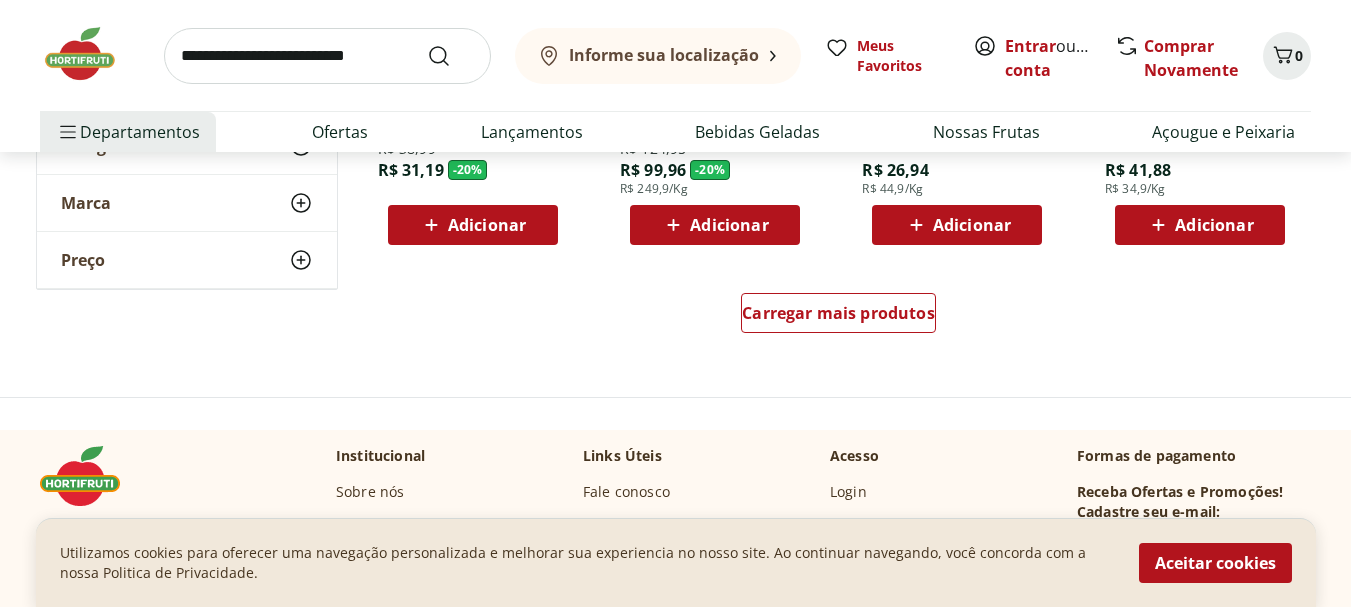 scroll, scrollTop: 6600, scrollLeft: 0, axis: vertical 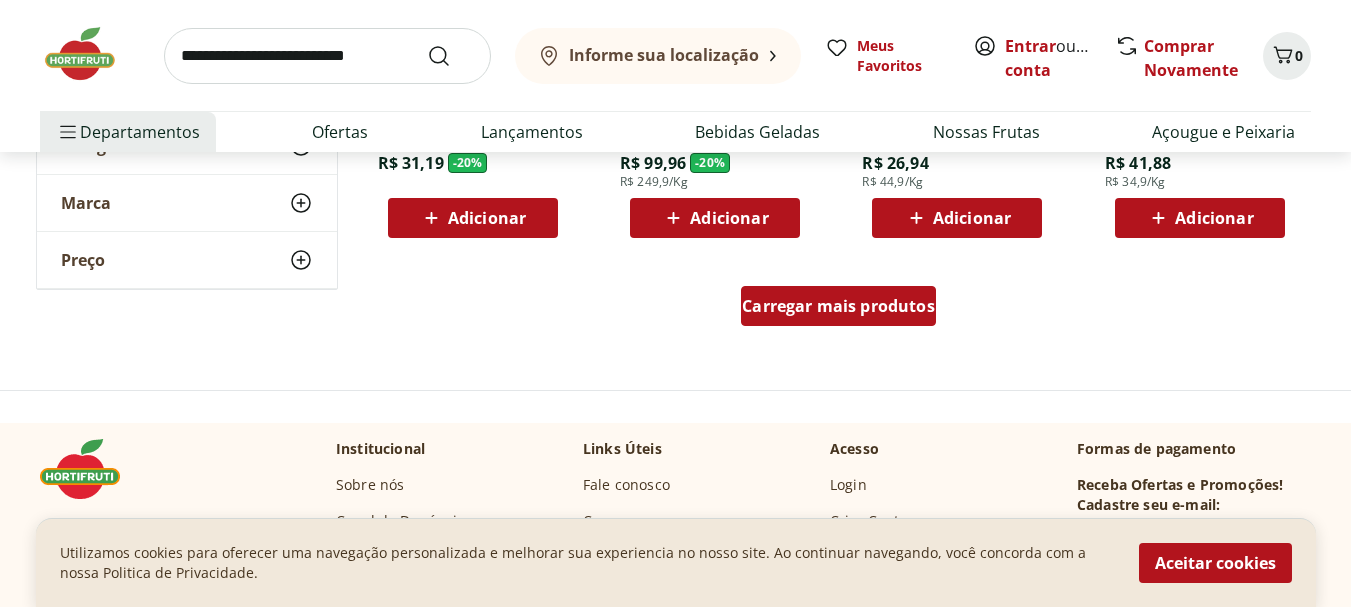 click on "Carregar mais produtos" at bounding box center [838, 310] 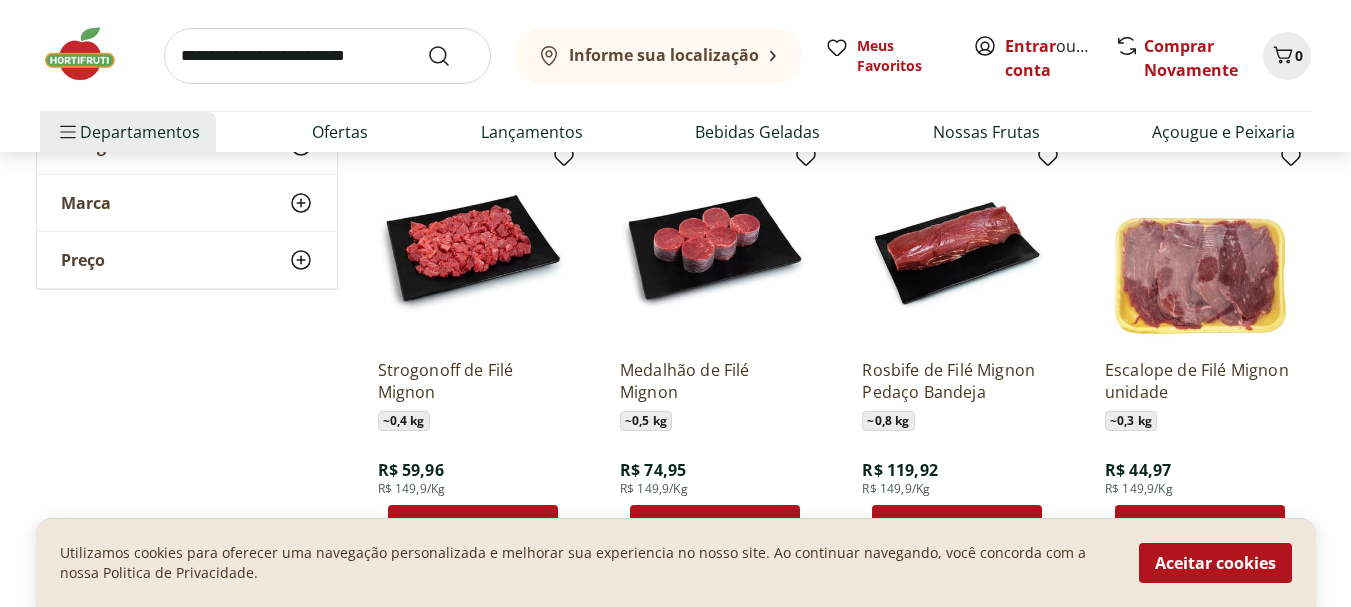 scroll, scrollTop: 7700, scrollLeft: 0, axis: vertical 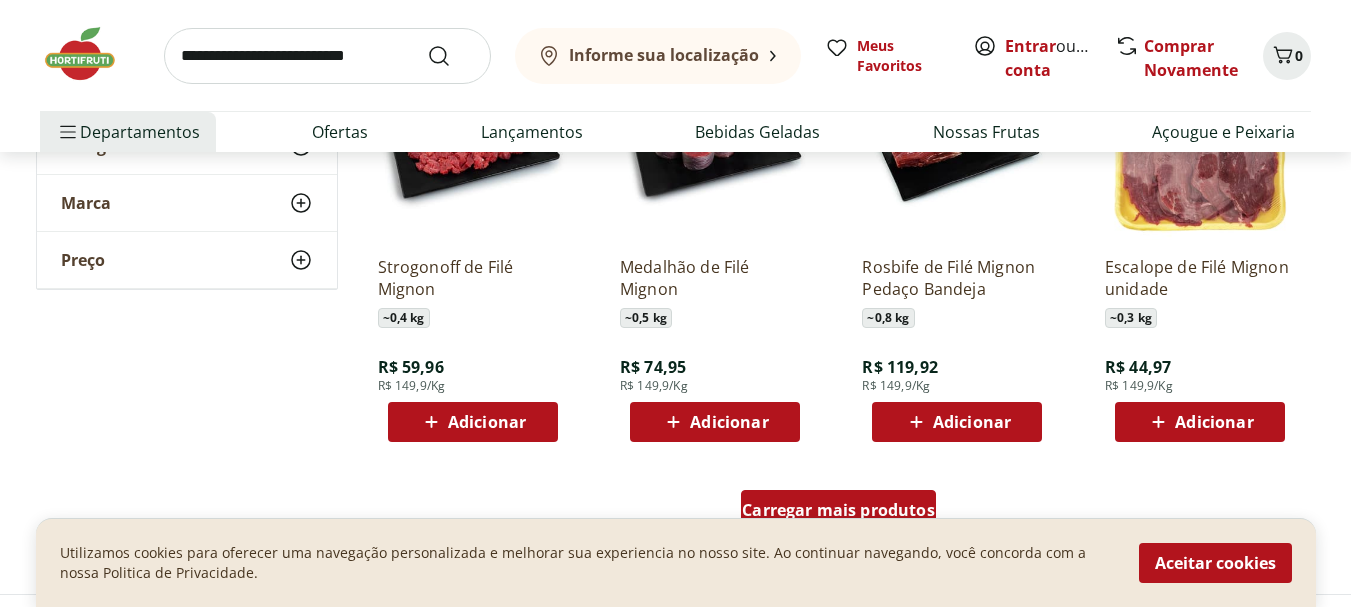 click on "Carregar mais produtos" at bounding box center [838, 510] 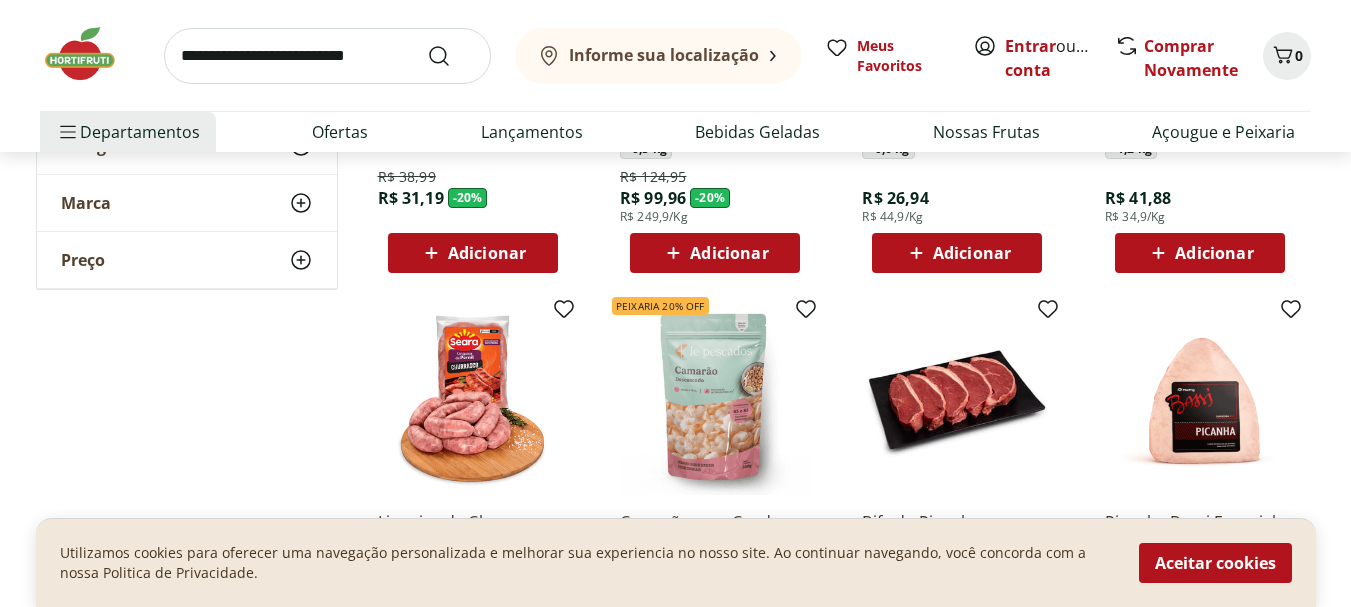 scroll, scrollTop: 6600, scrollLeft: 0, axis: vertical 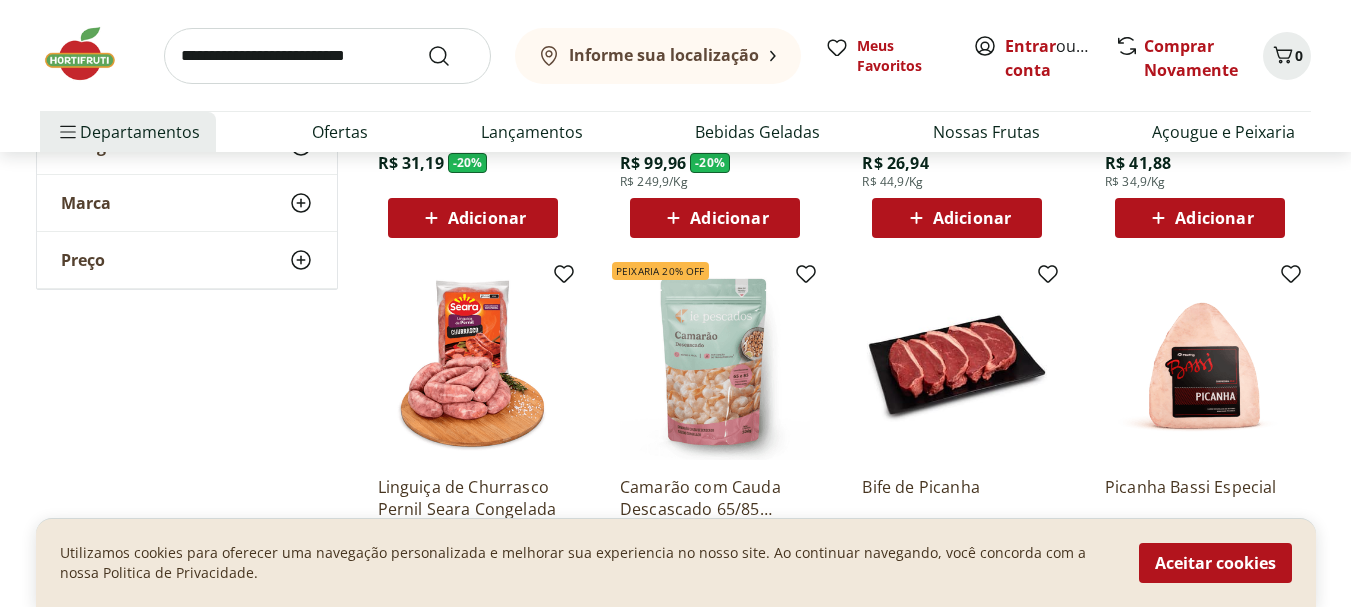 click at bounding box center (715, 365) 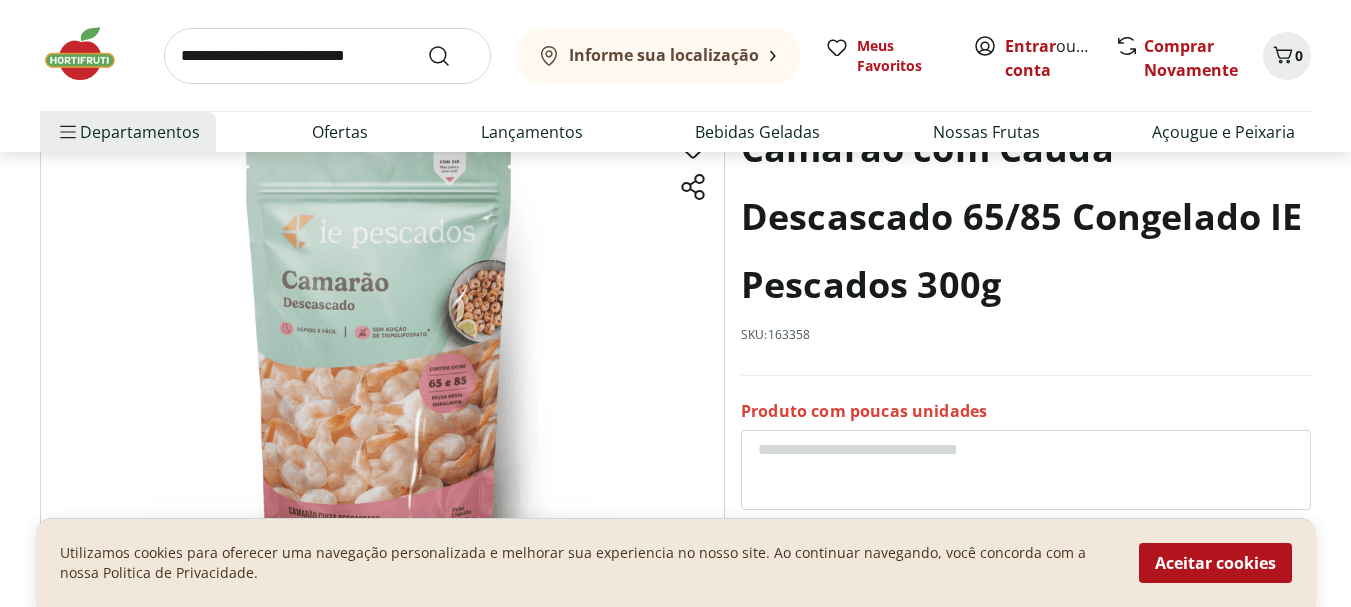 scroll, scrollTop: 100, scrollLeft: 0, axis: vertical 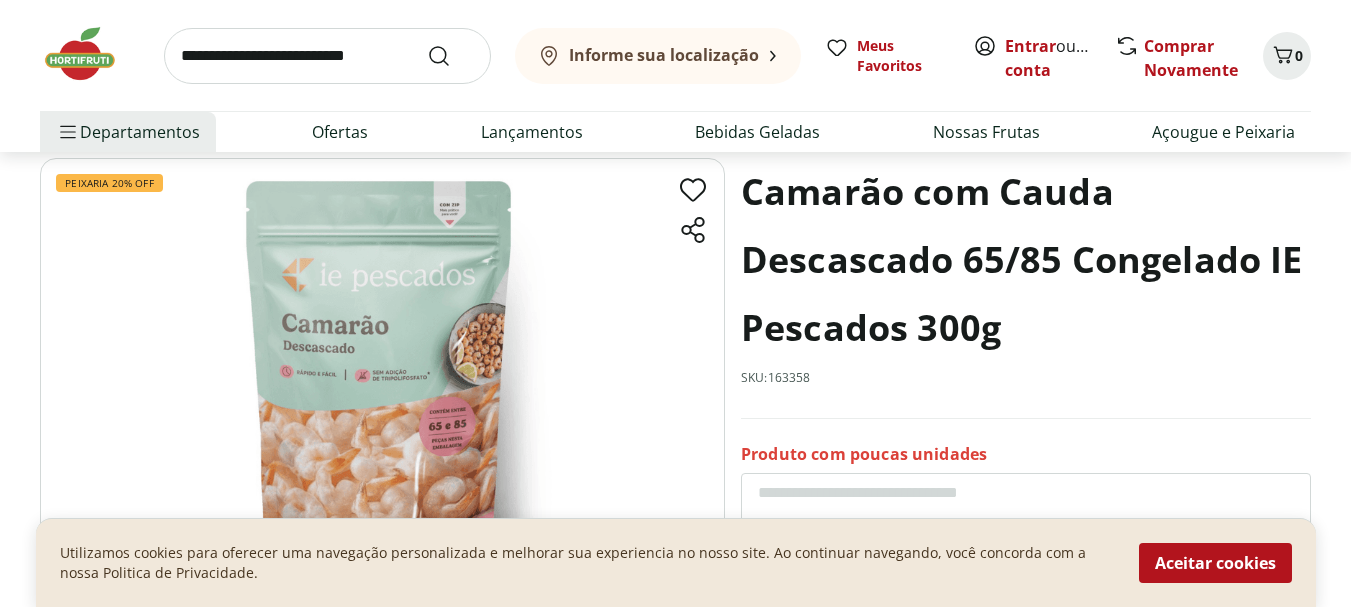 select on "**********" 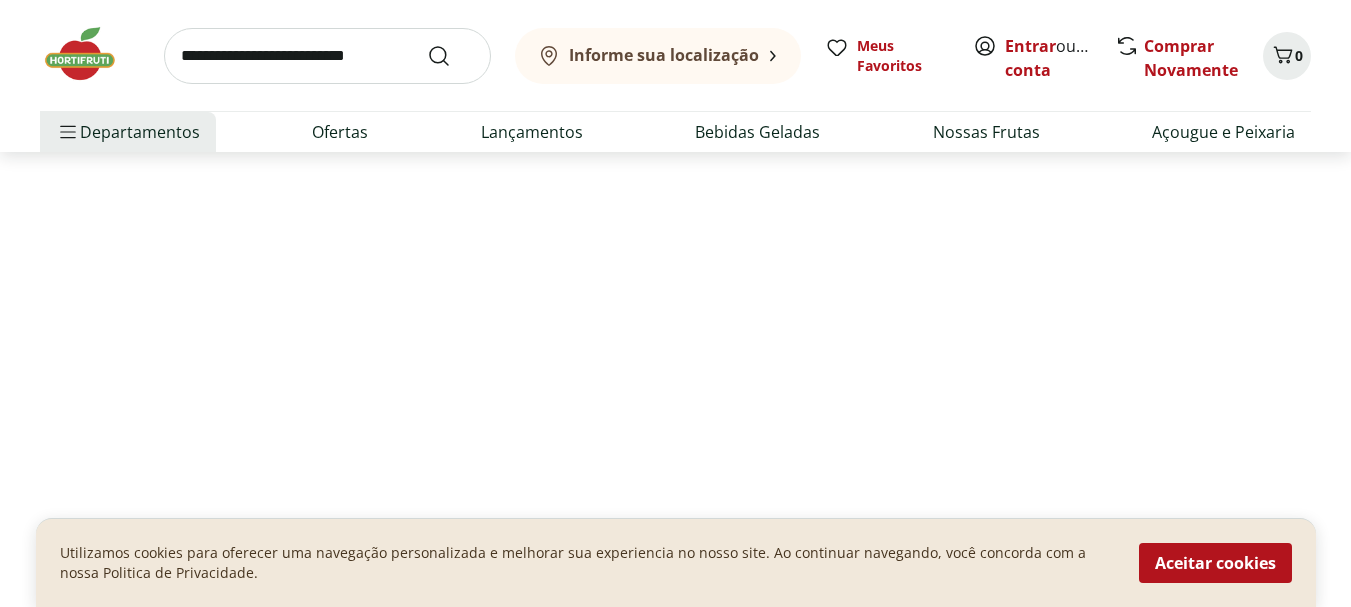 scroll, scrollTop: 0, scrollLeft: 0, axis: both 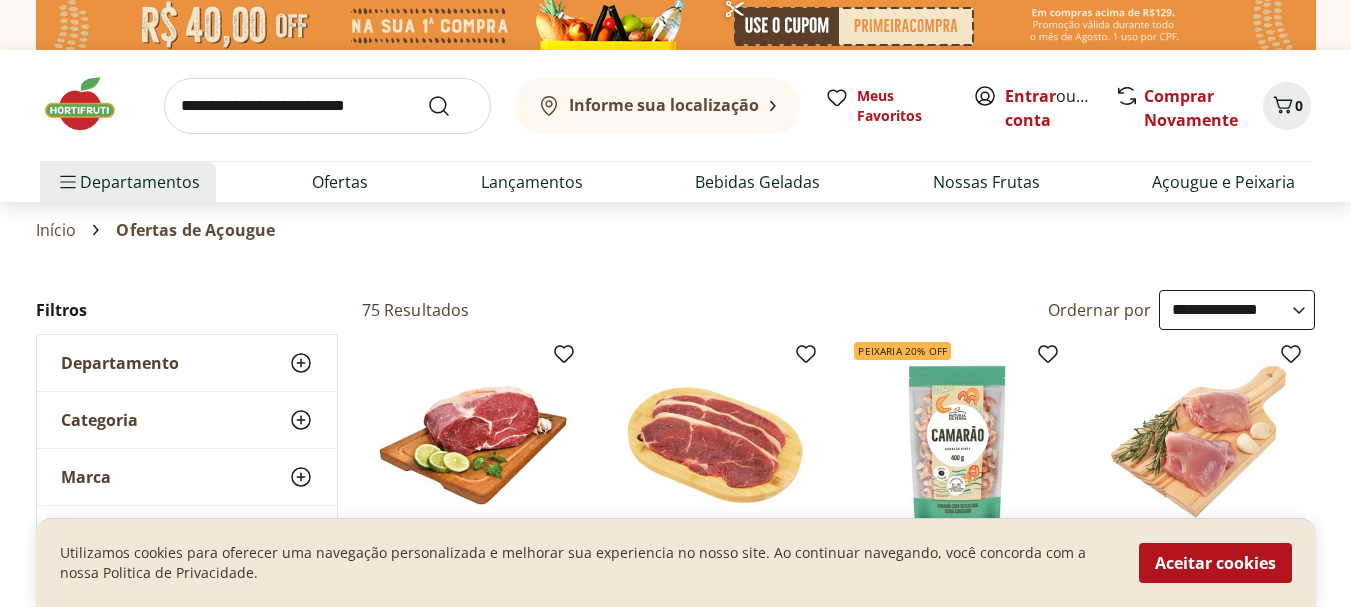 click at bounding box center (957, 445) 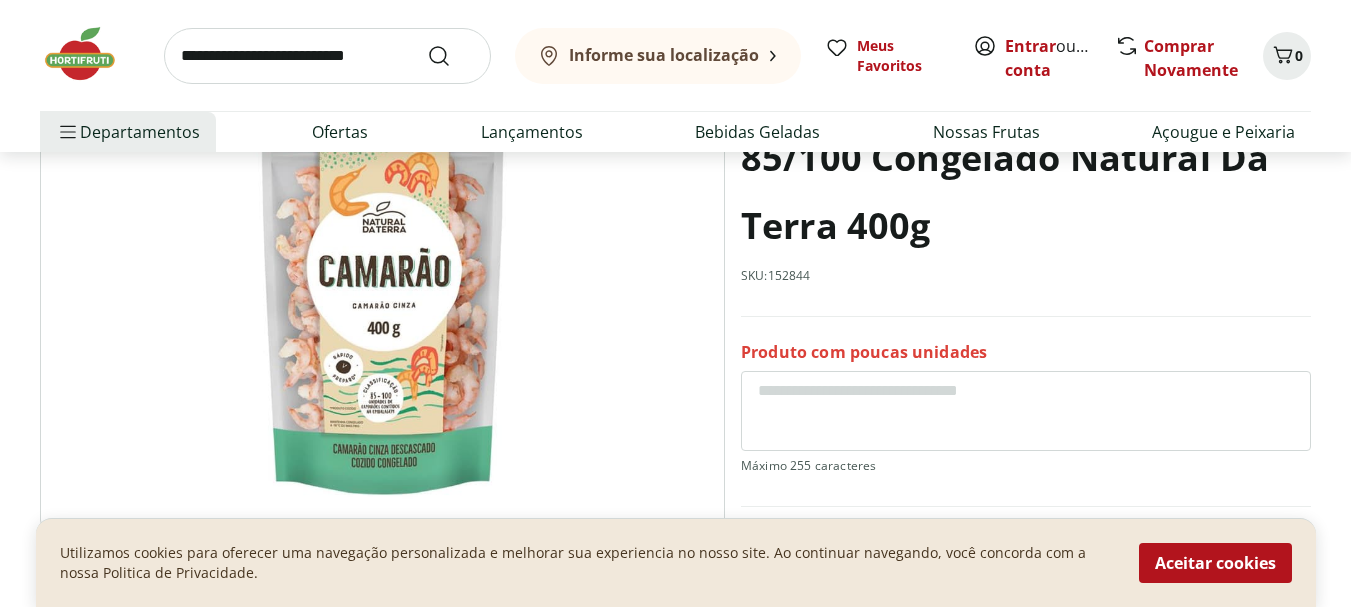 scroll, scrollTop: 200, scrollLeft: 0, axis: vertical 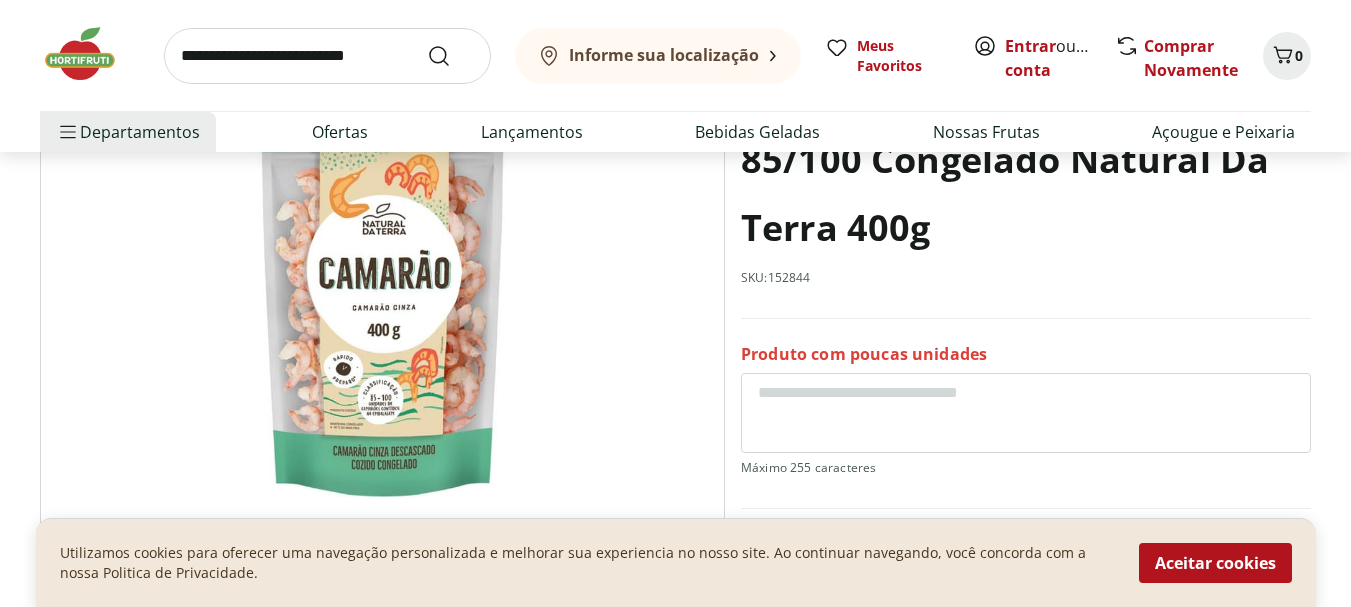 select on "**********" 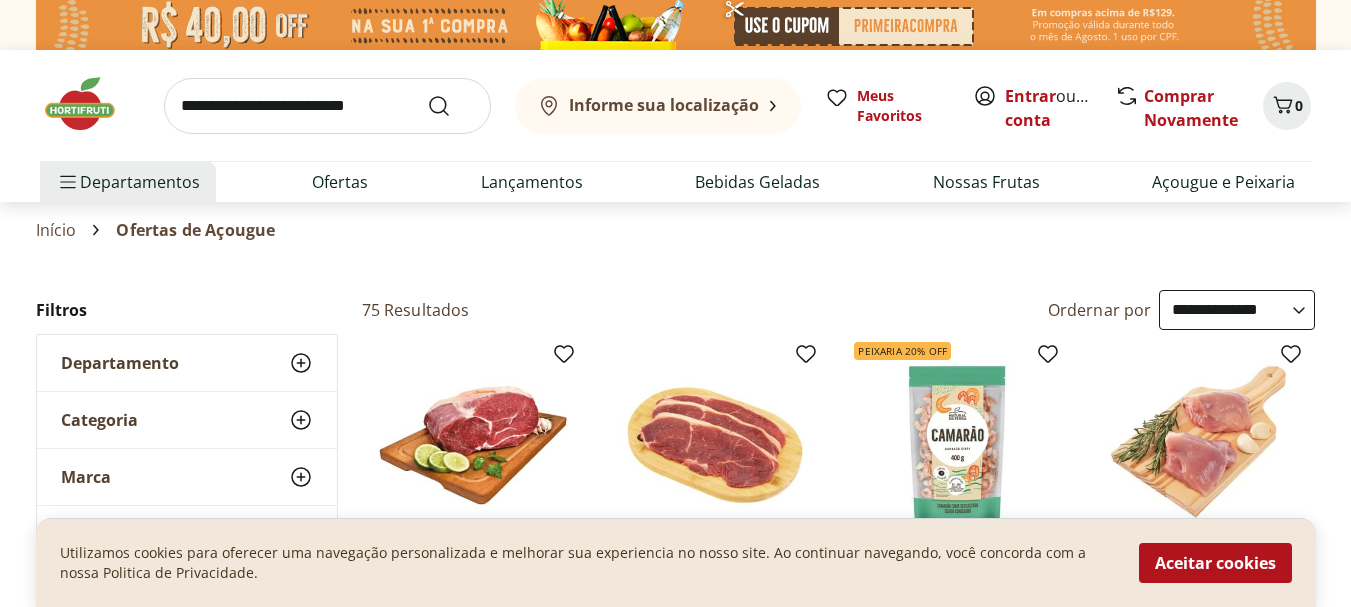 scroll, scrollTop: 200, scrollLeft: 0, axis: vertical 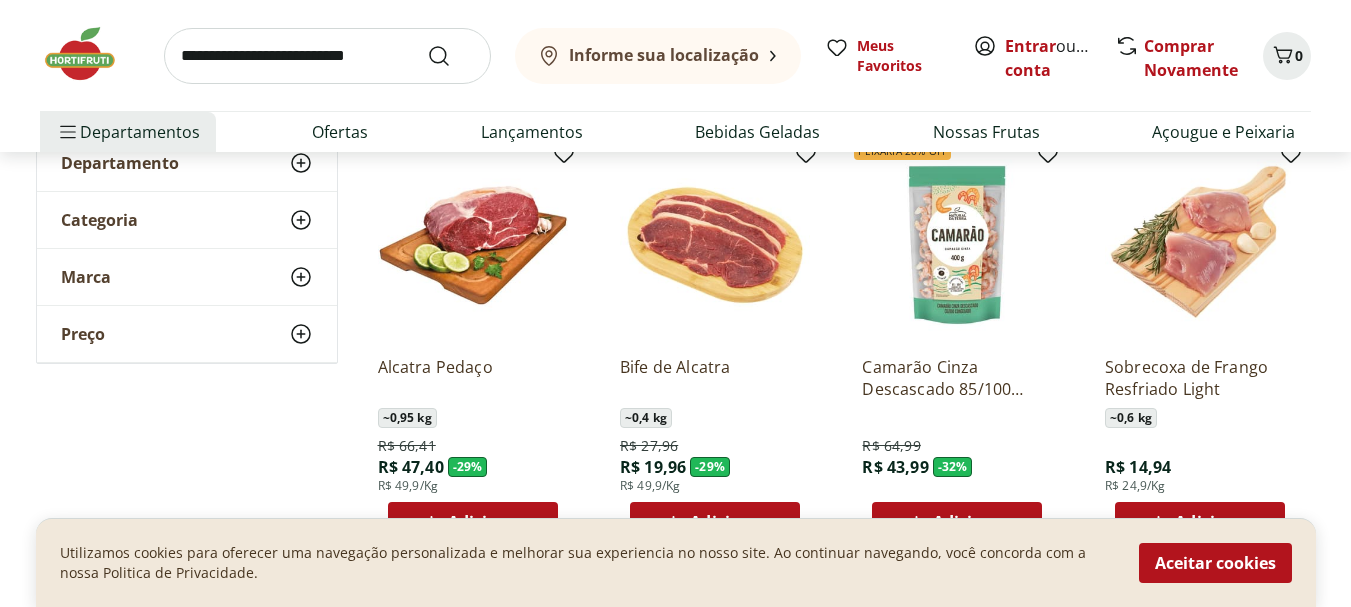 click at bounding box center [957, 245] 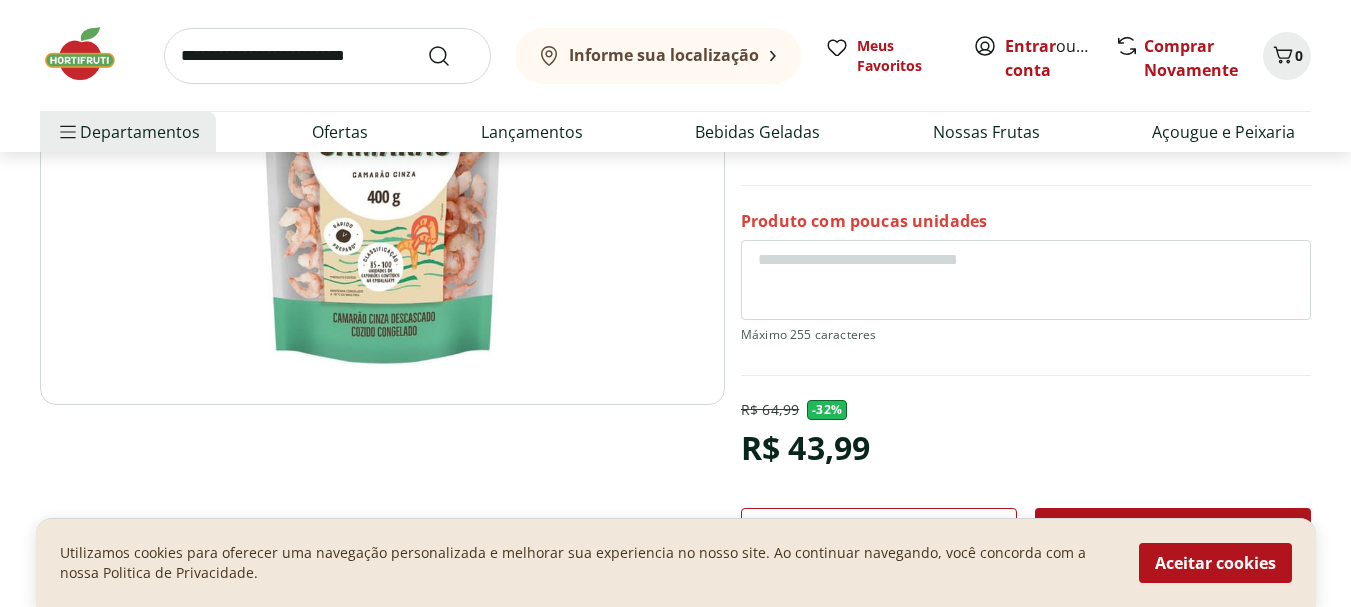 scroll, scrollTop: 300, scrollLeft: 0, axis: vertical 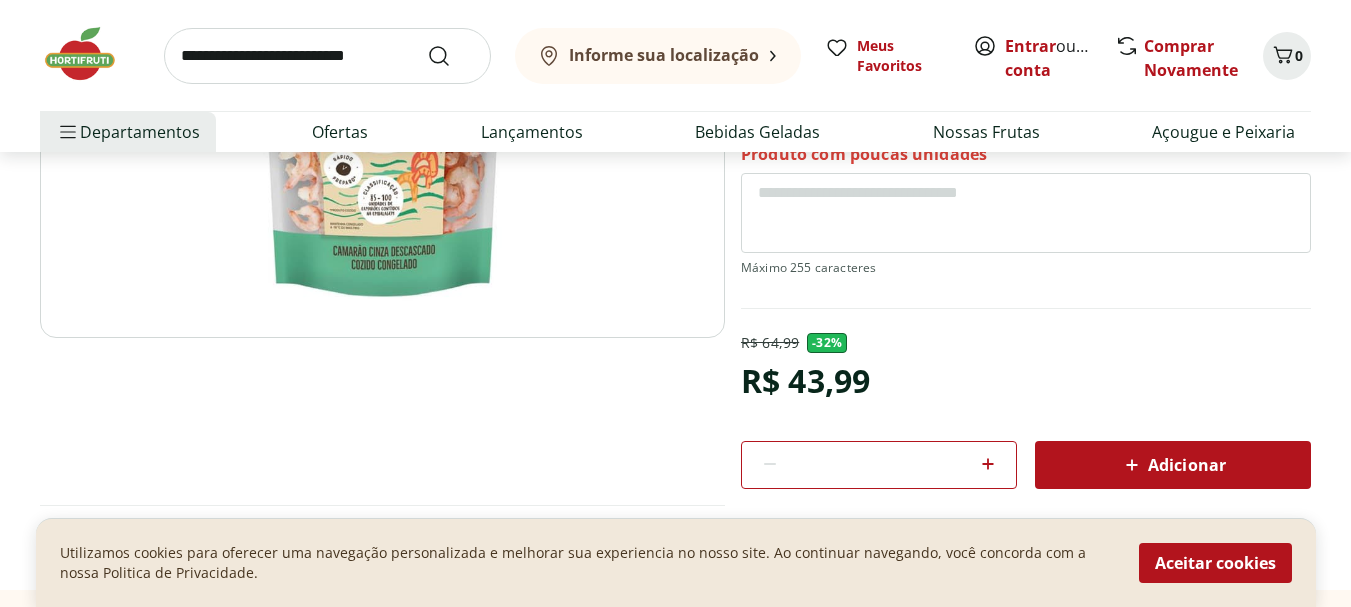 click 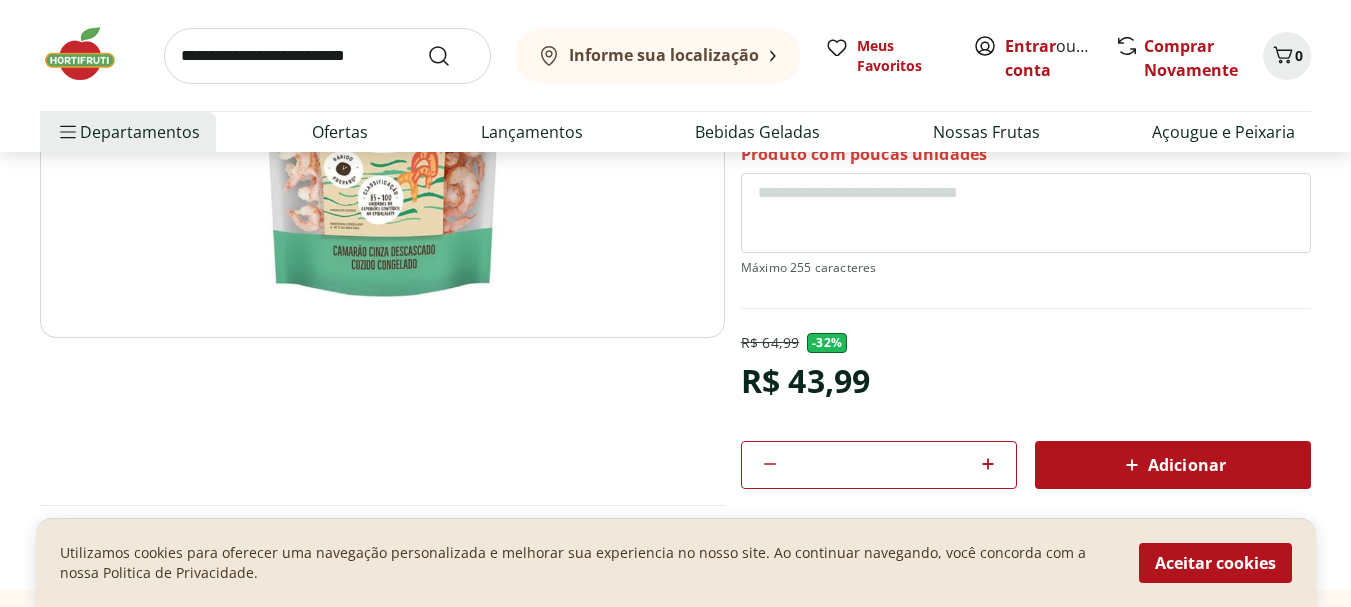 click on "Adicionar" at bounding box center (1173, 465) 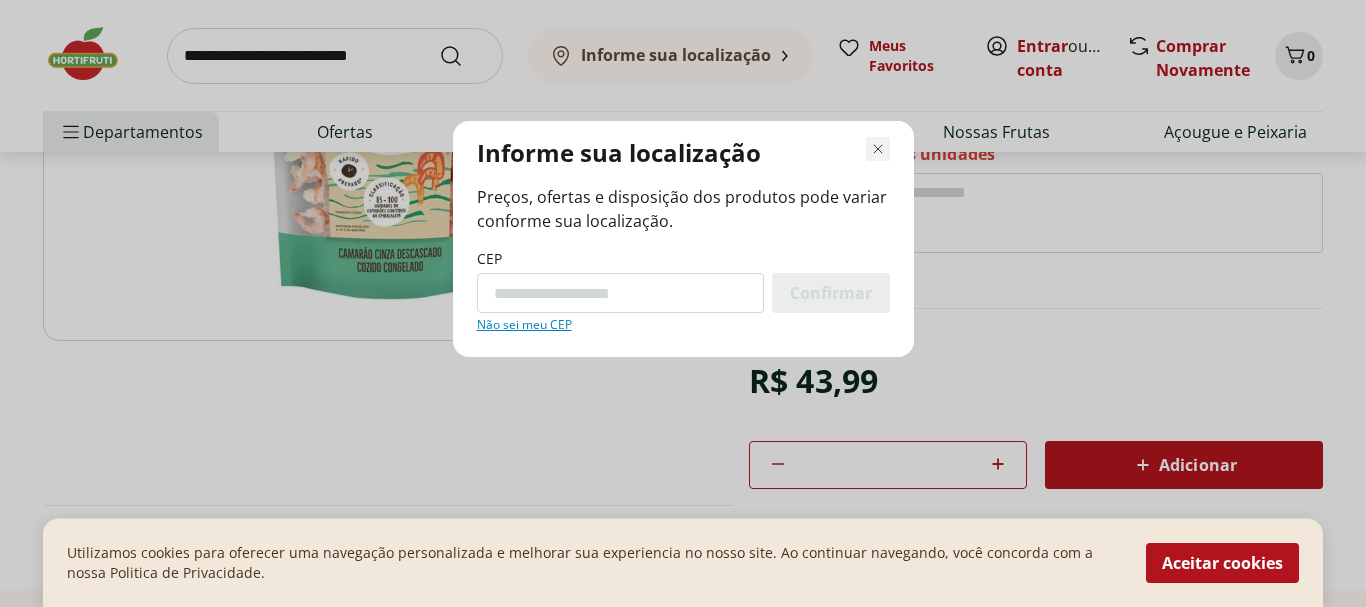 click 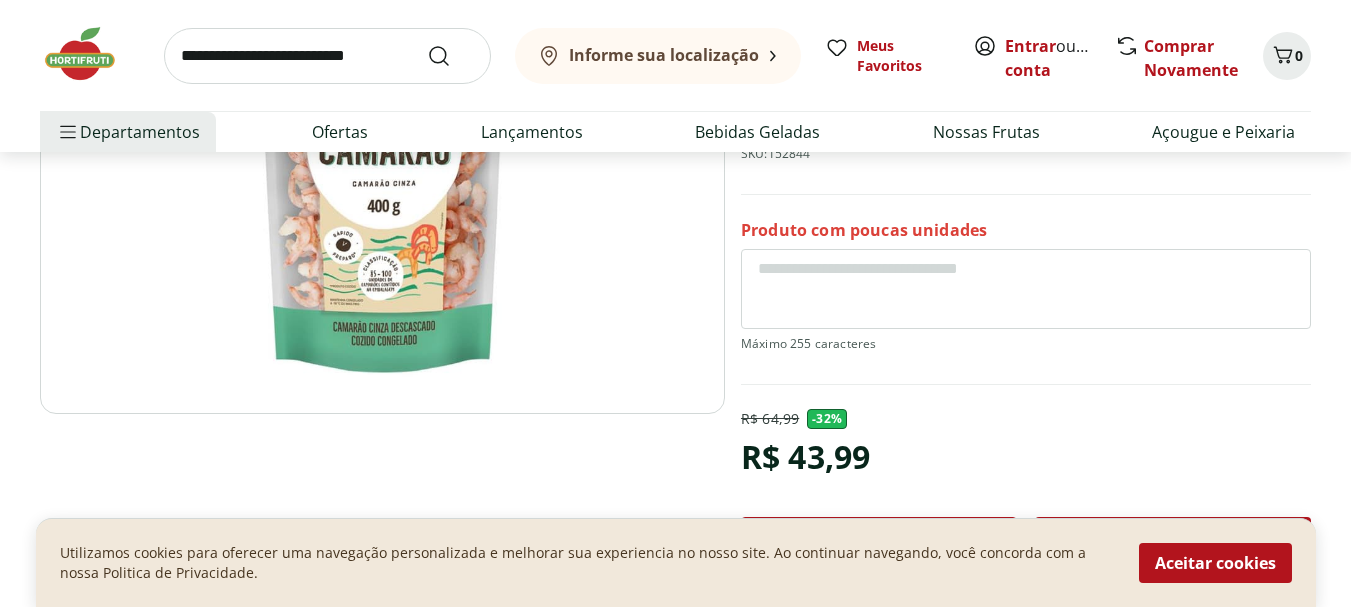 scroll, scrollTop: 100, scrollLeft: 0, axis: vertical 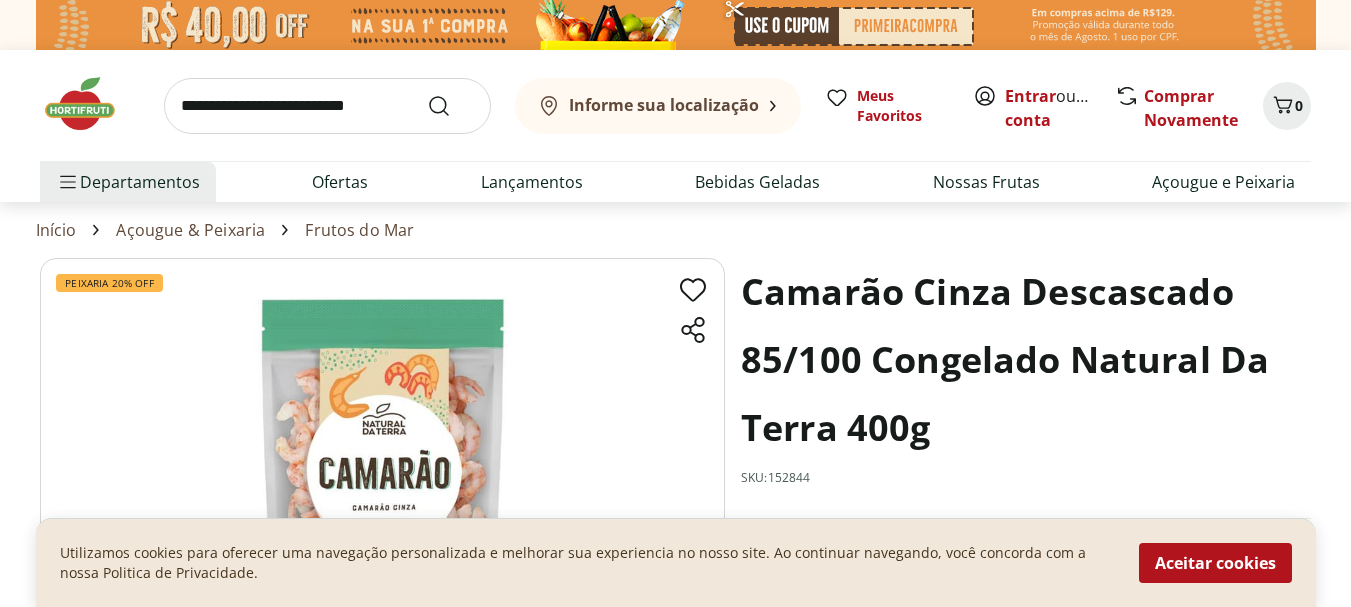 select on "**********" 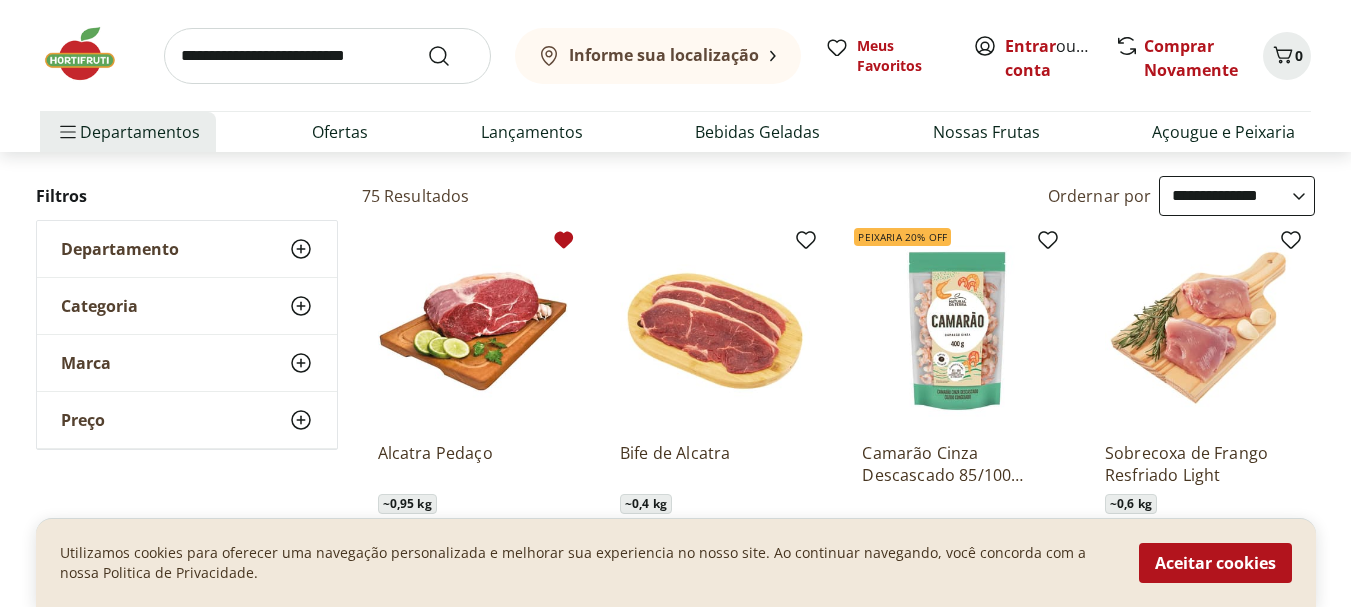 scroll, scrollTop: 0, scrollLeft: 0, axis: both 